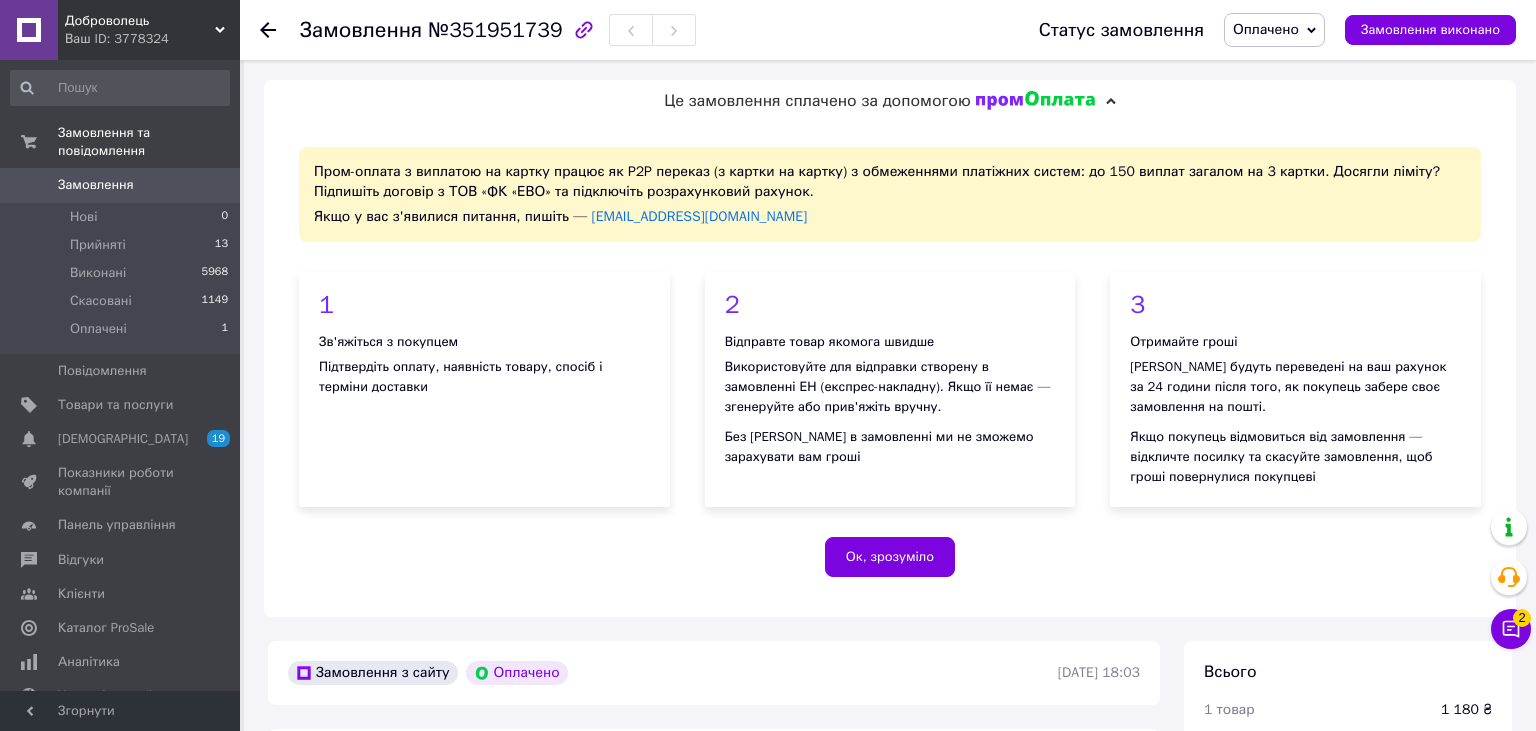 scroll, scrollTop: 634, scrollLeft: 0, axis: vertical 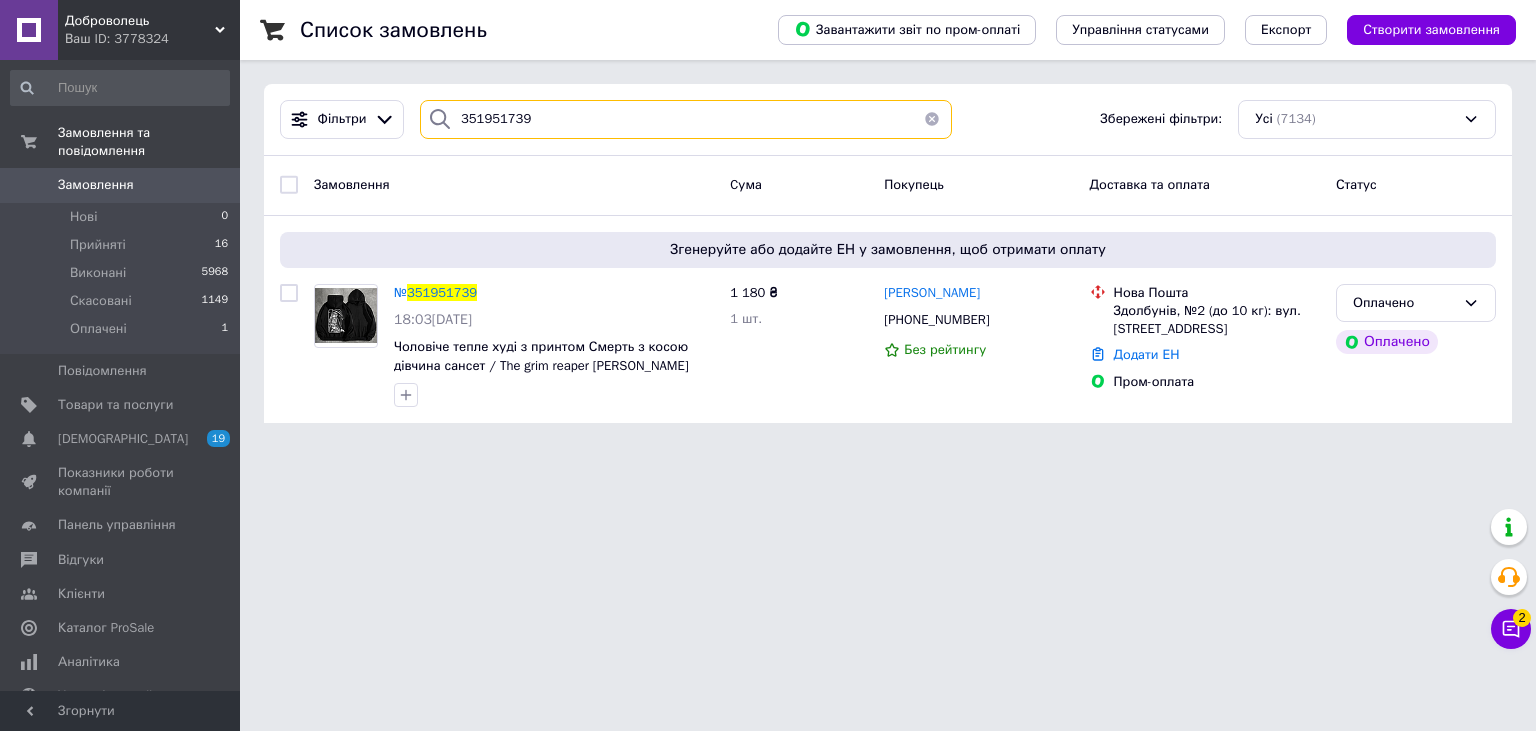 drag, startPoint x: 566, startPoint y: 115, endPoint x: 415, endPoint y: 103, distance: 151.47607 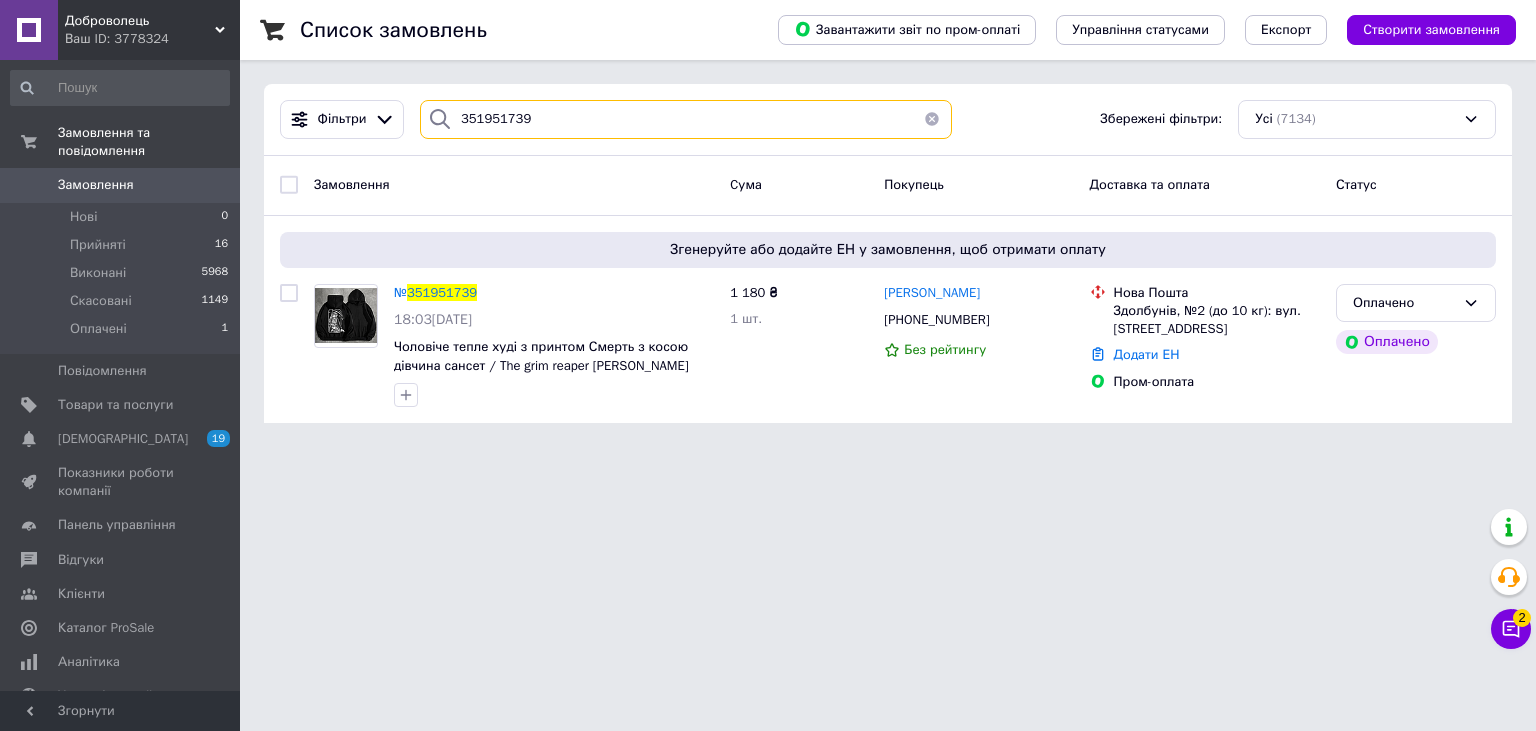 click on "351951739" at bounding box center [686, 119] 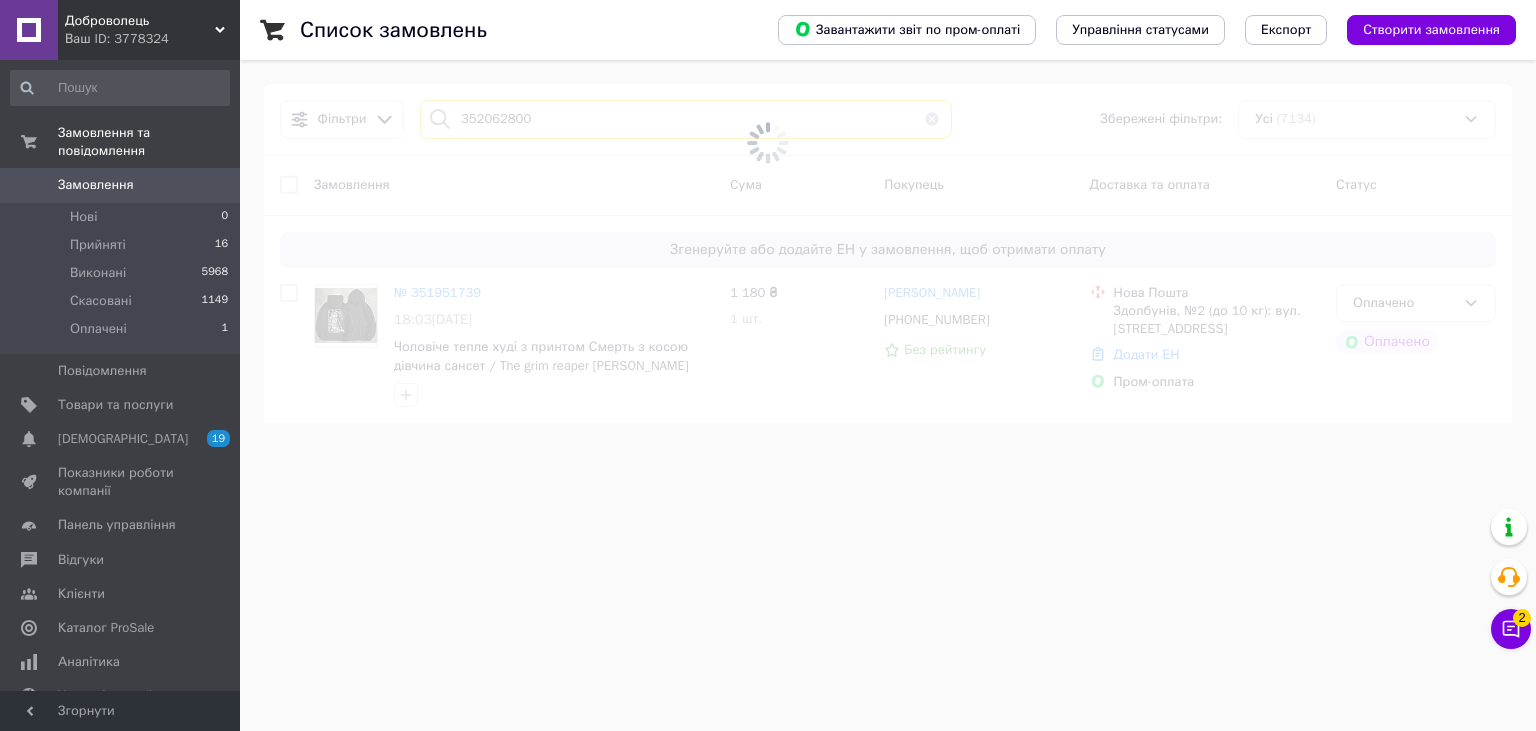 type on "352062800" 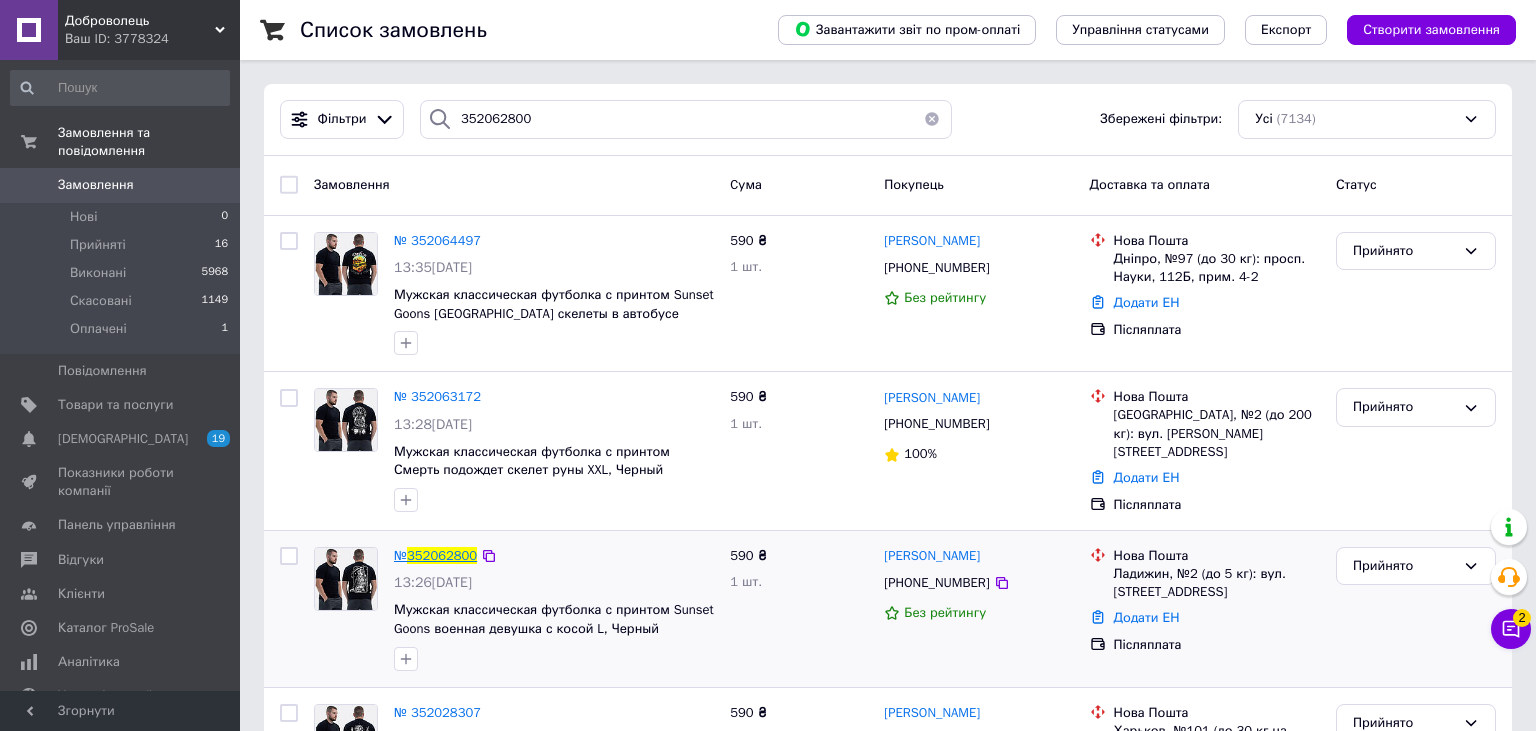 click on "№ 352064497" at bounding box center (437, 240) 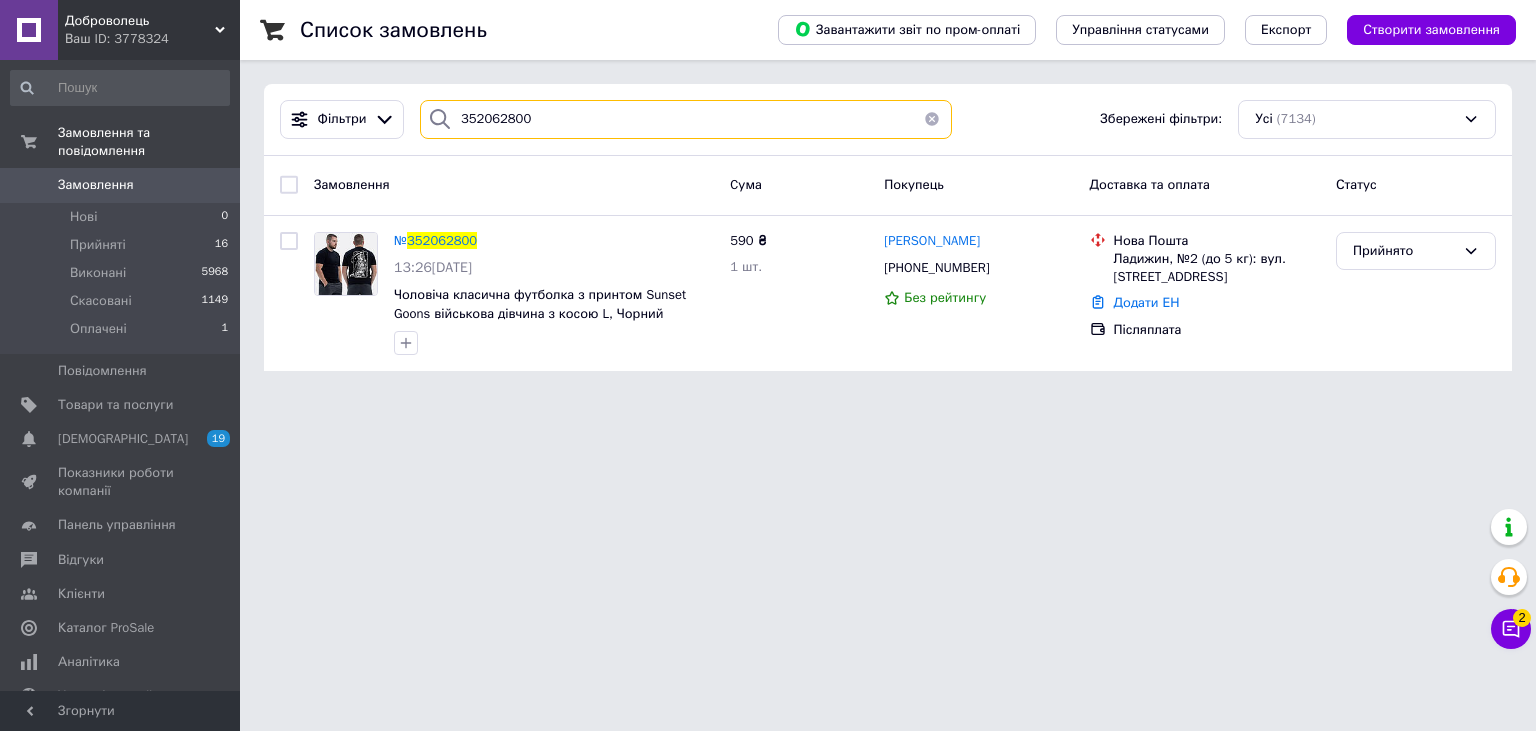 drag, startPoint x: 546, startPoint y: 125, endPoint x: 449, endPoint y: 87, distance: 104.177734 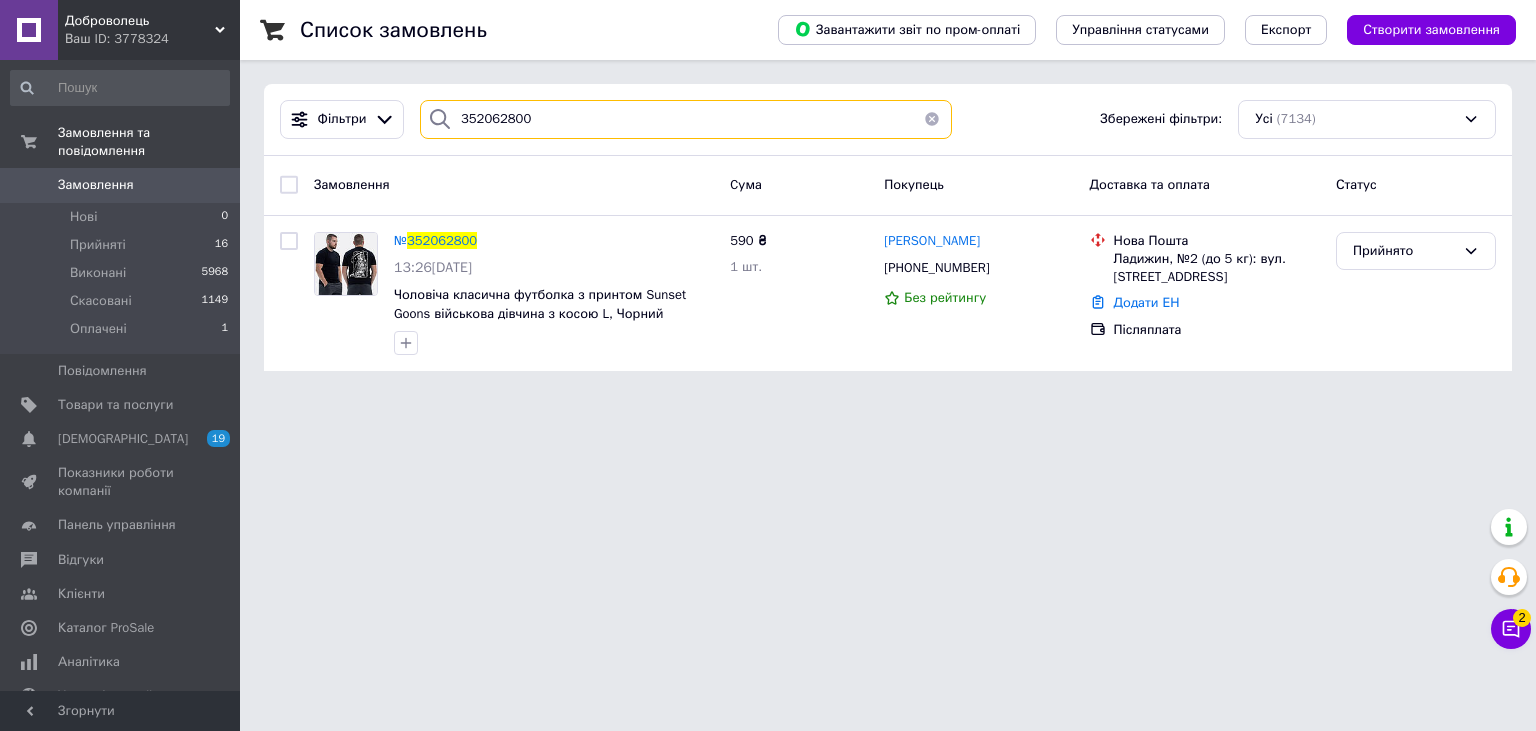 click on "352062800" at bounding box center [686, 119] 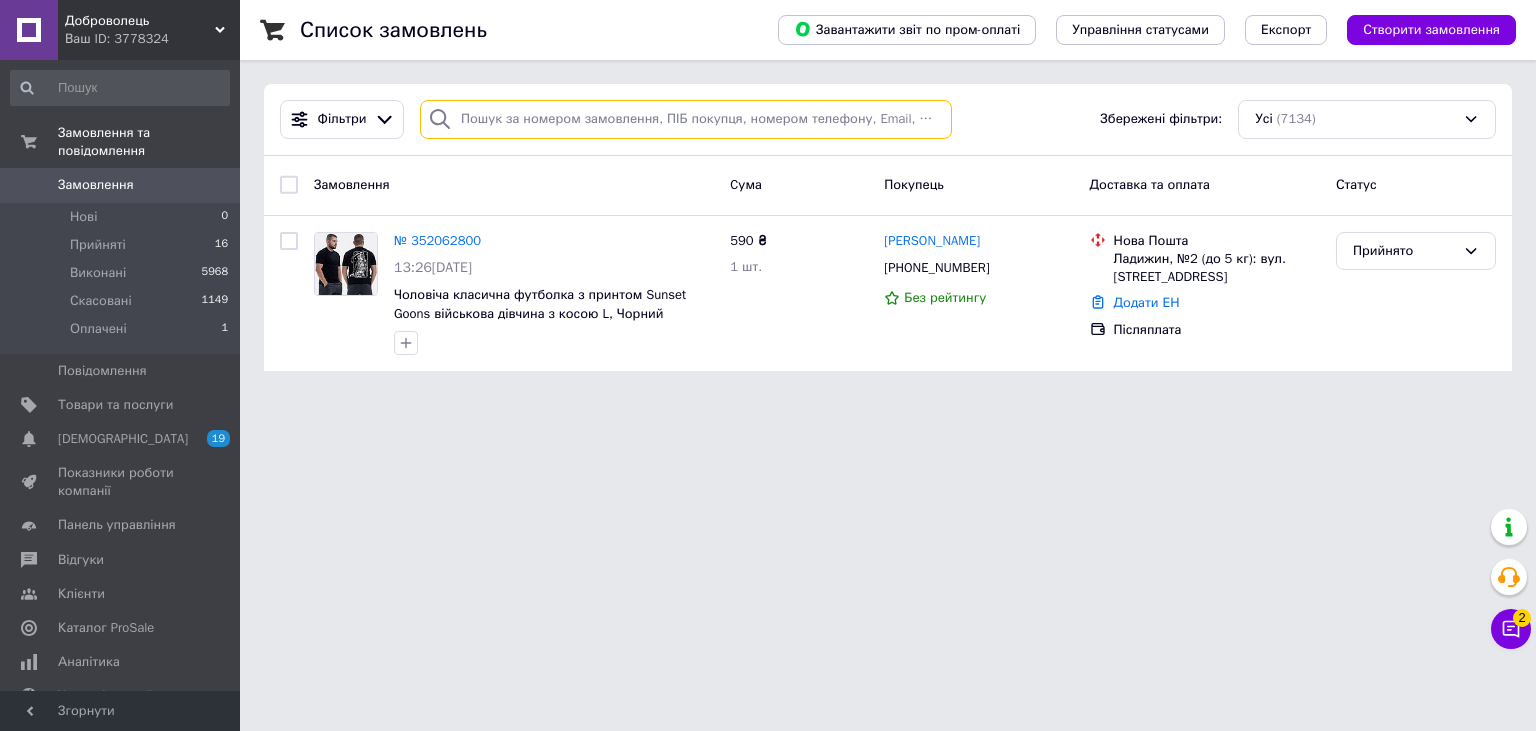 paste on "352062800" 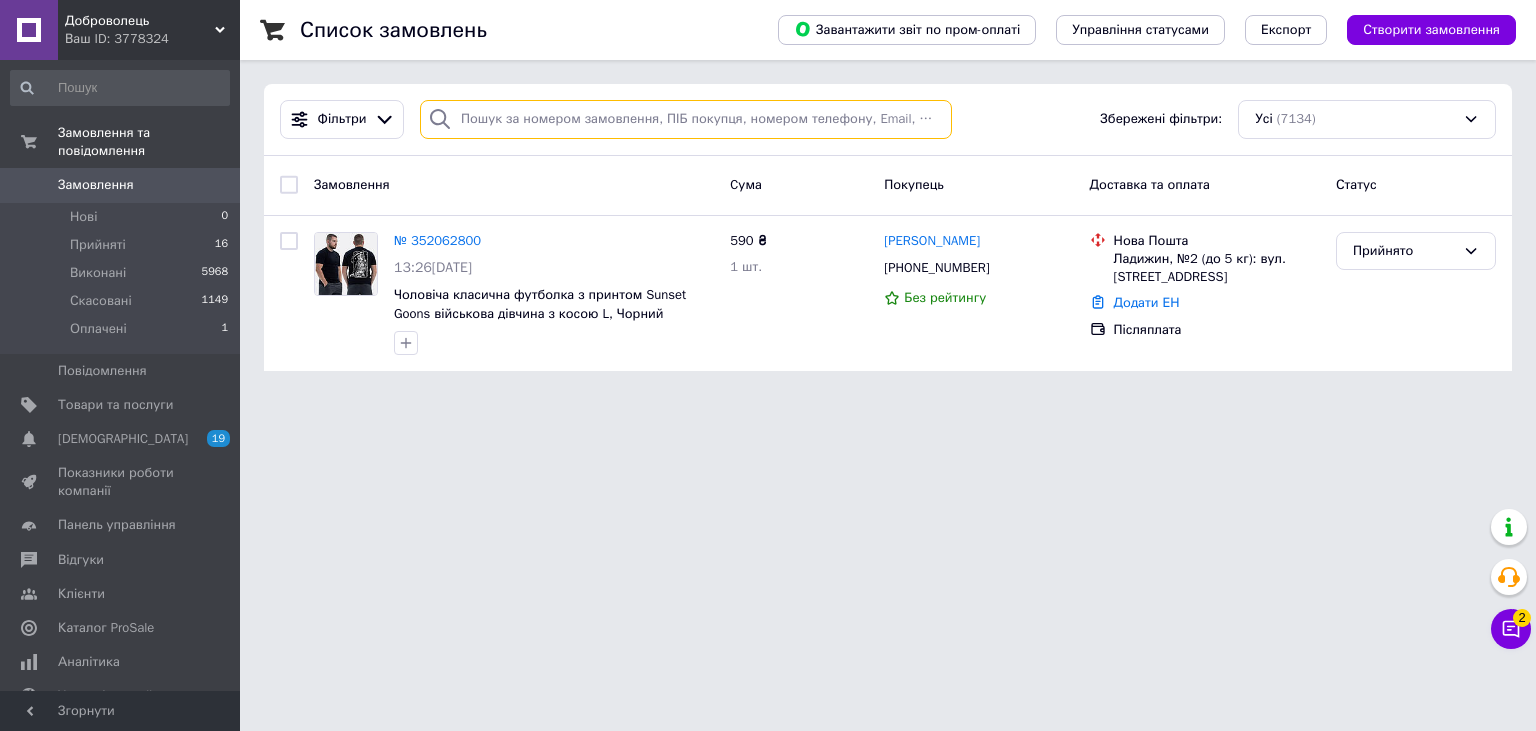 type on "352062800" 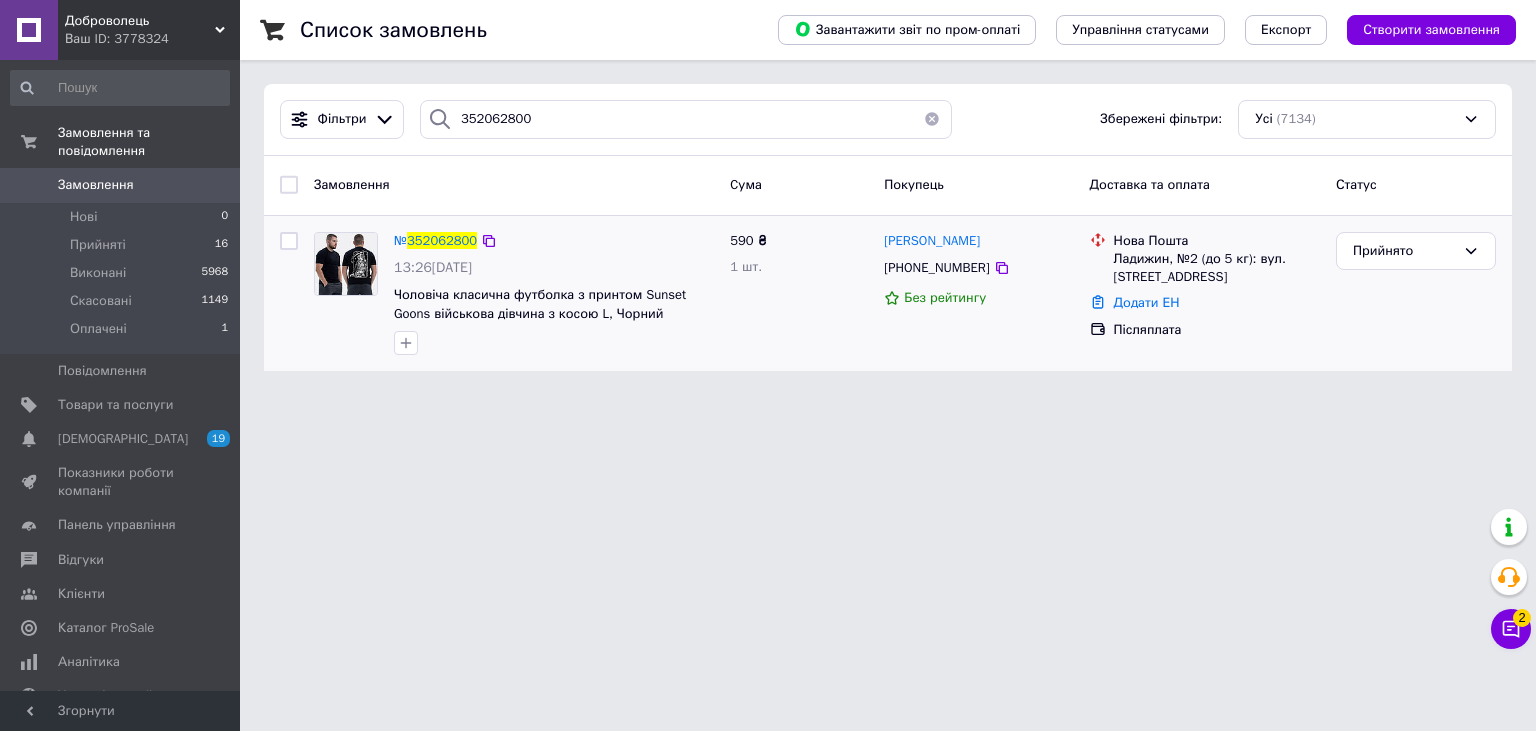click on "№  352062800" at bounding box center [435, 241] 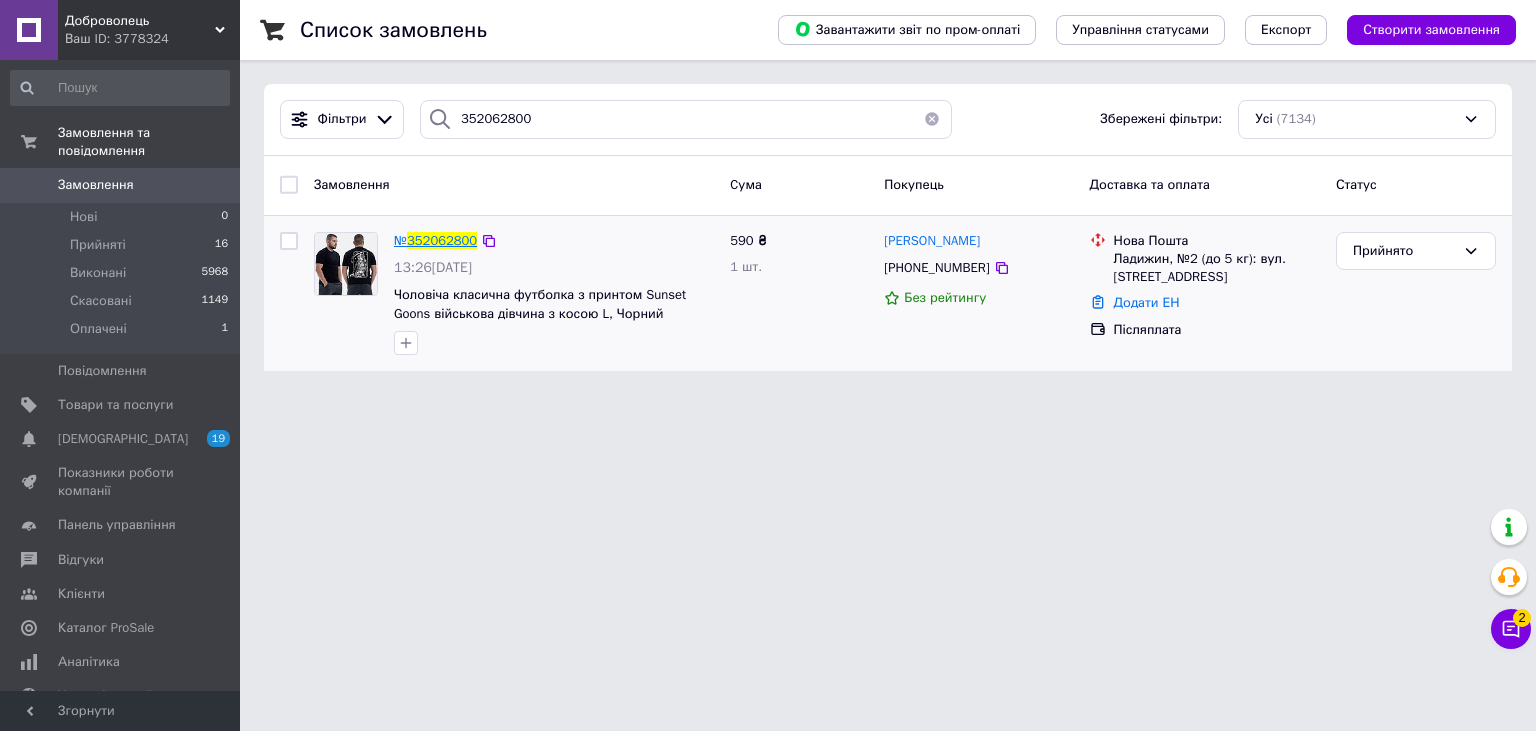 click on "352062800" at bounding box center [442, 240] 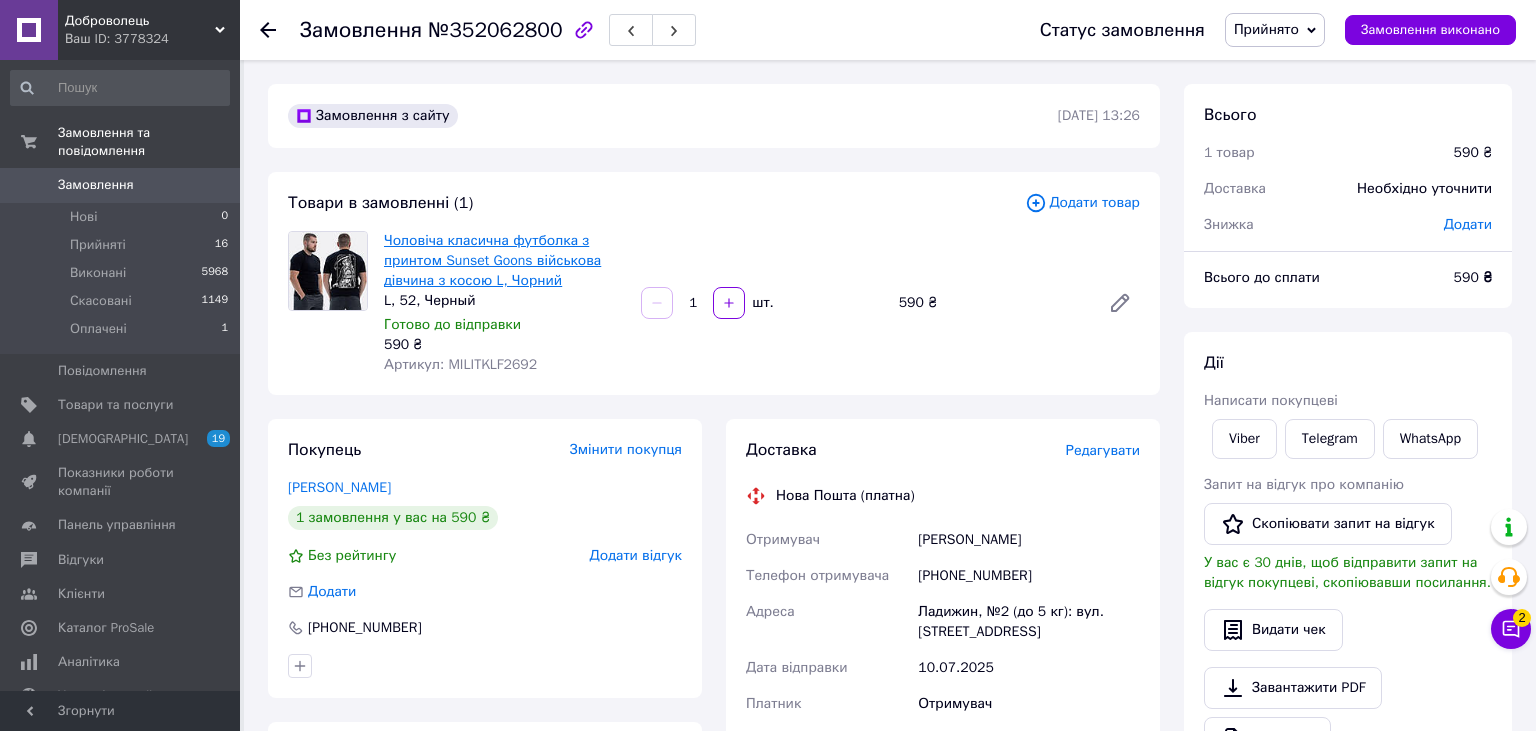click on "Чоловіча класична футболка з принтом Sunset Goons військова дівчина з косою L, Чорний" at bounding box center [492, 260] 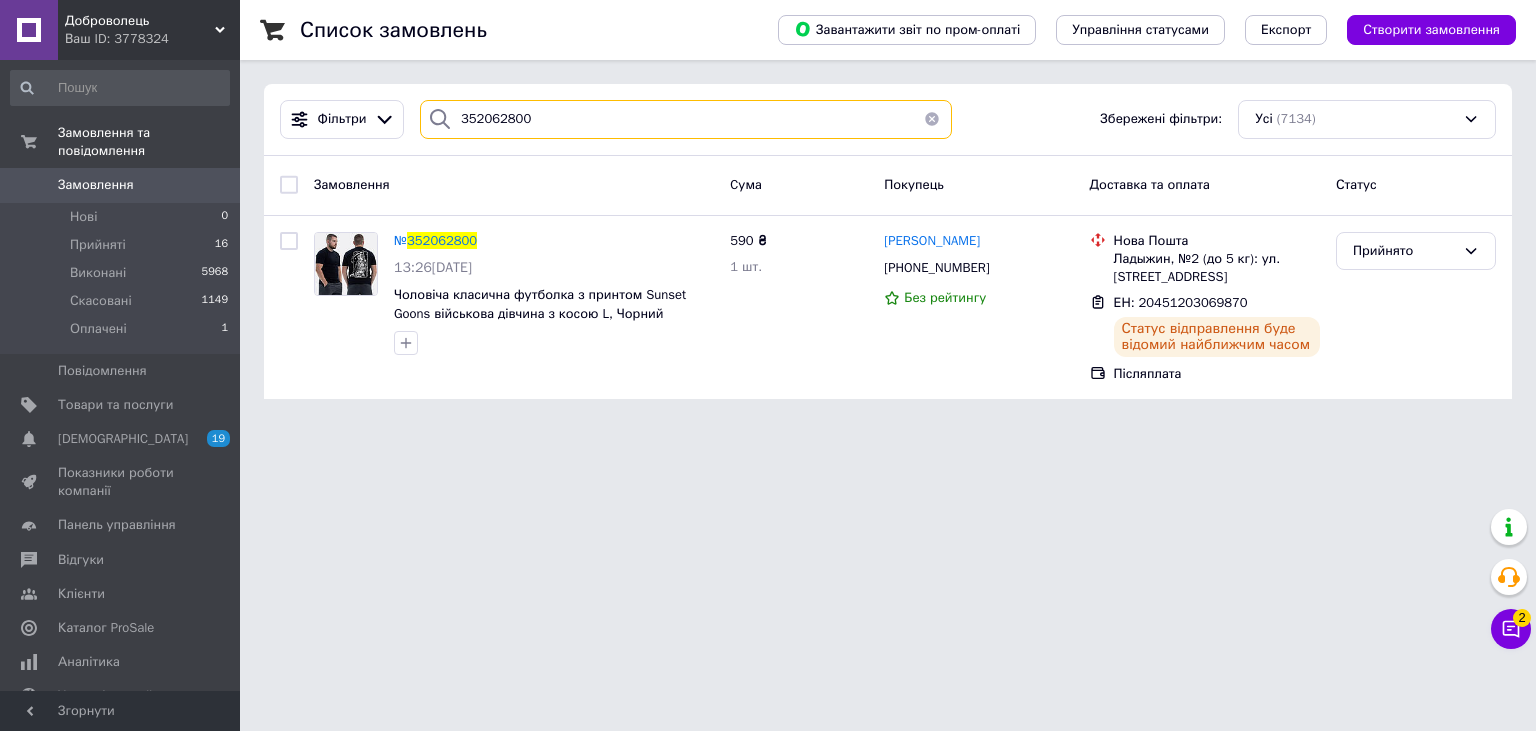 drag, startPoint x: 525, startPoint y: 118, endPoint x: 435, endPoint y: 108, distance: 90.55385 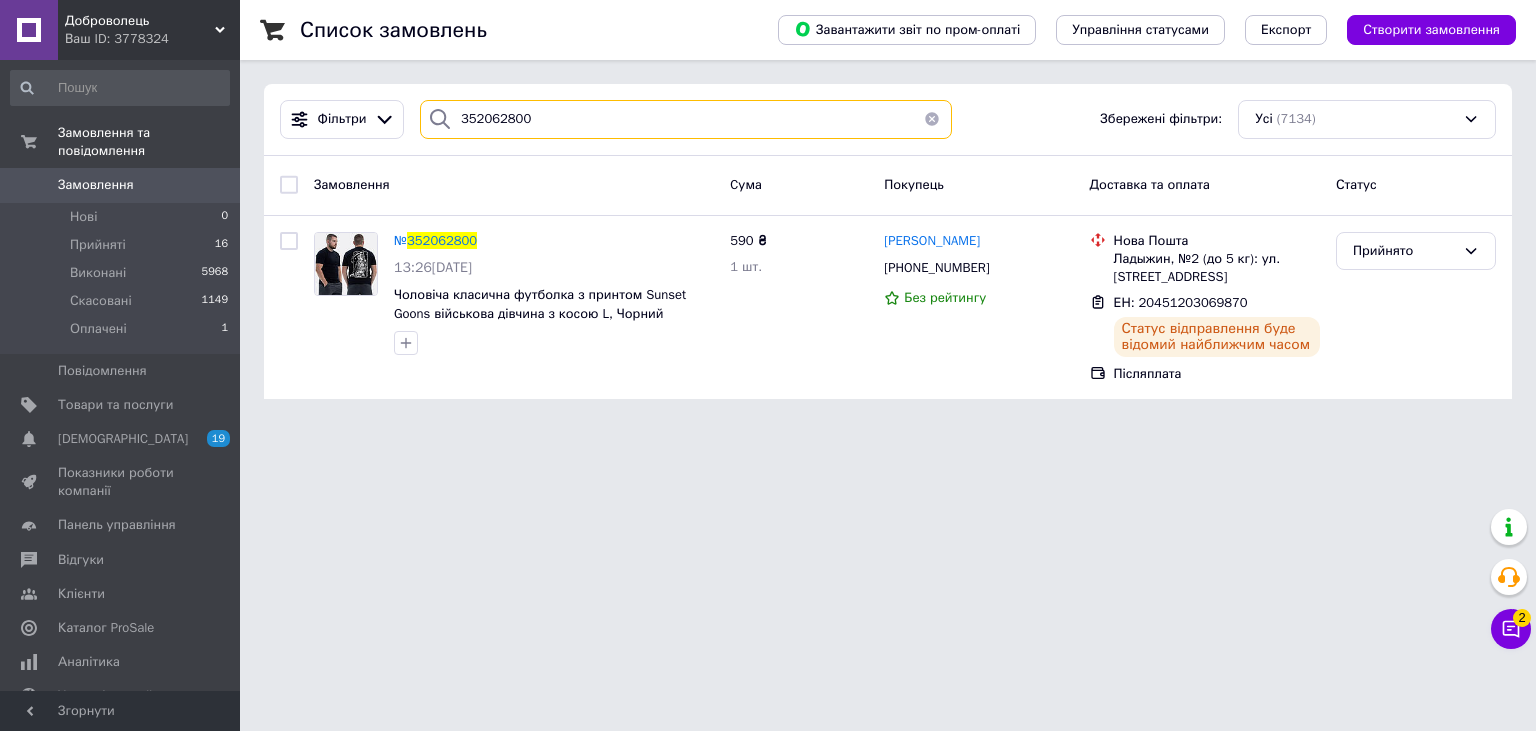 click on "352062800" at bounding box center [686, 119] 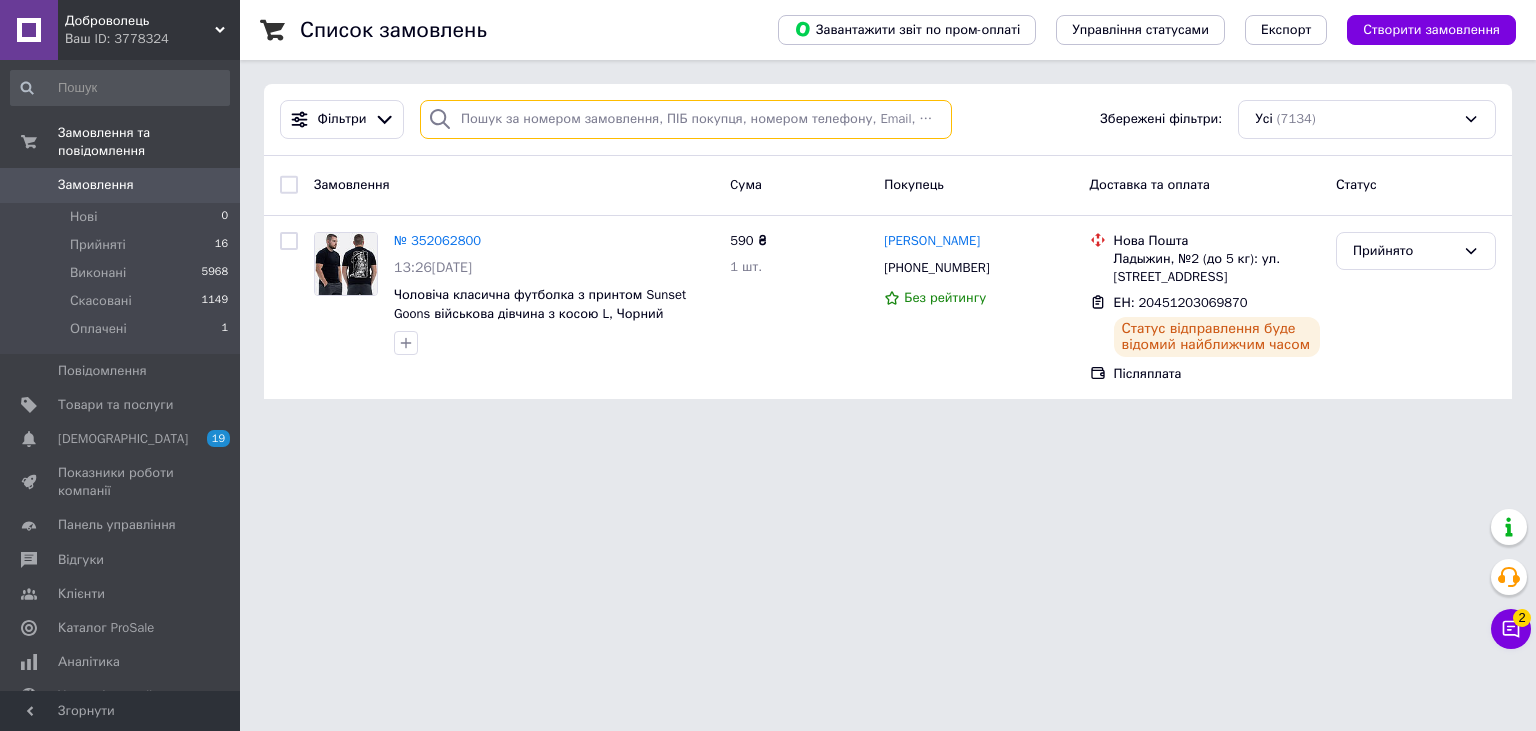 paste on "352063172" 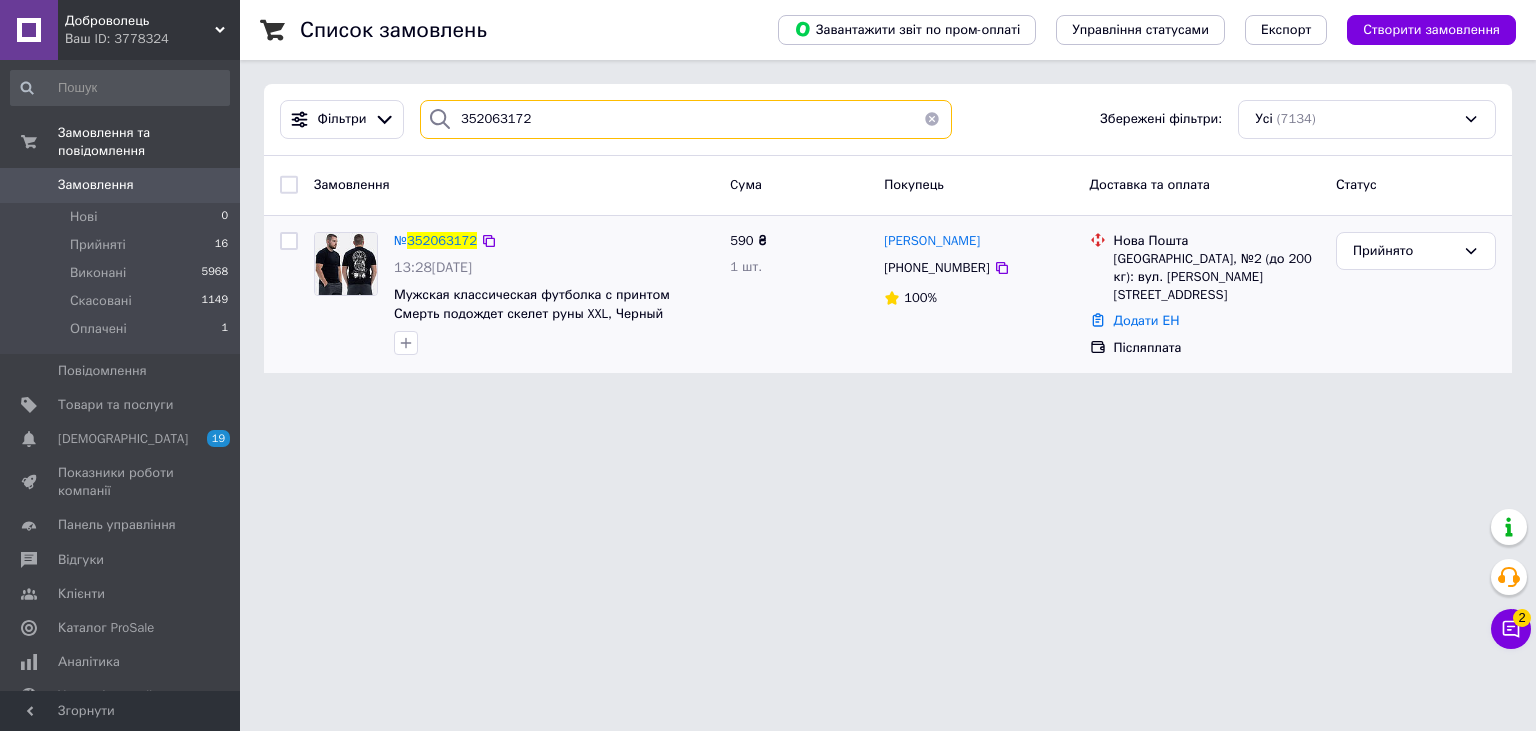 type on "352063172" 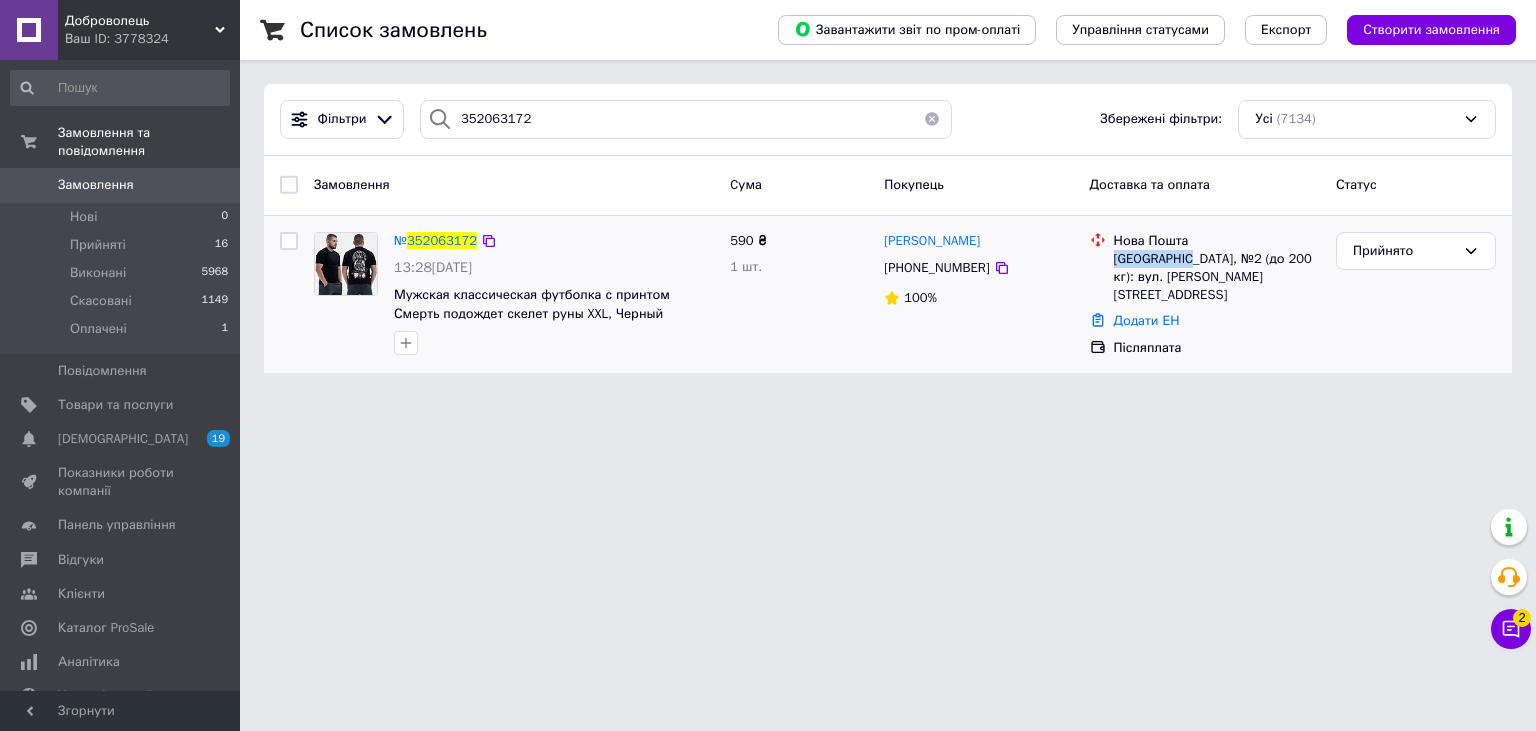 drag, startPoint x: 1113, startPoint y: 258, endPoint x: 1181, endPoint y: 262, distance: 68.117546 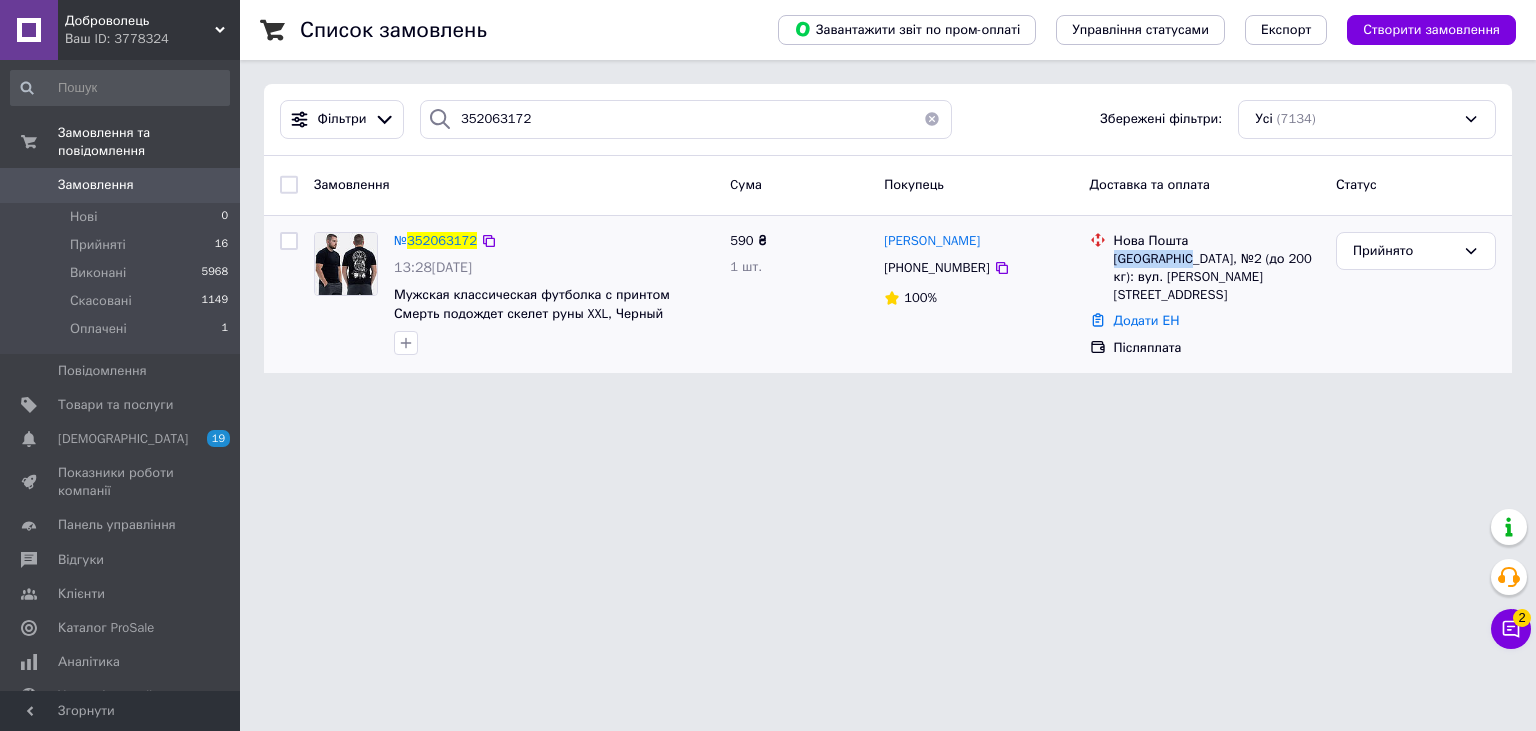 click on "Нова Пошта Святогірськ, №2 (до 200 кг): вул. Івана Мазепи, 3" at bounding box center [1217, 268] 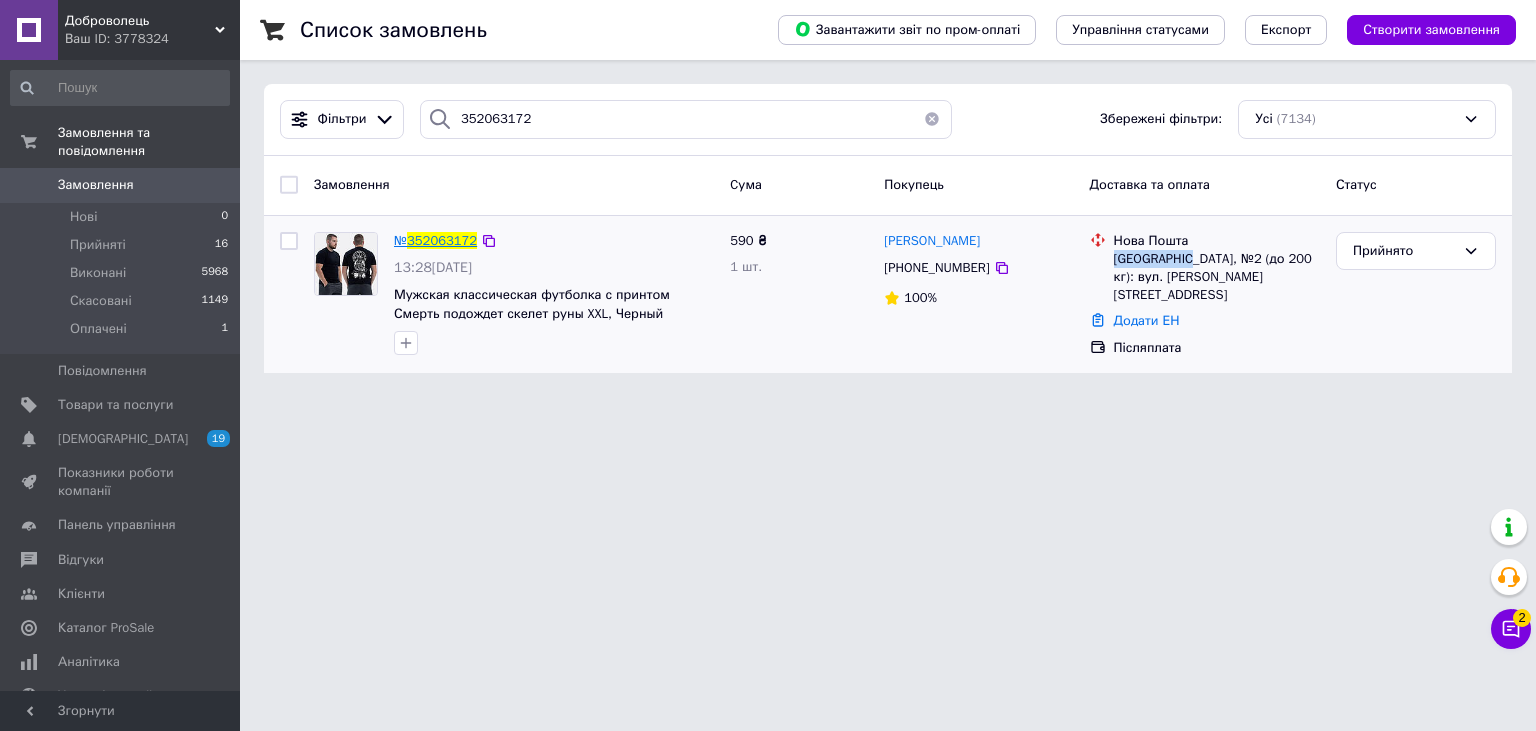 click on "352063172" at bounding box center (442, 240) 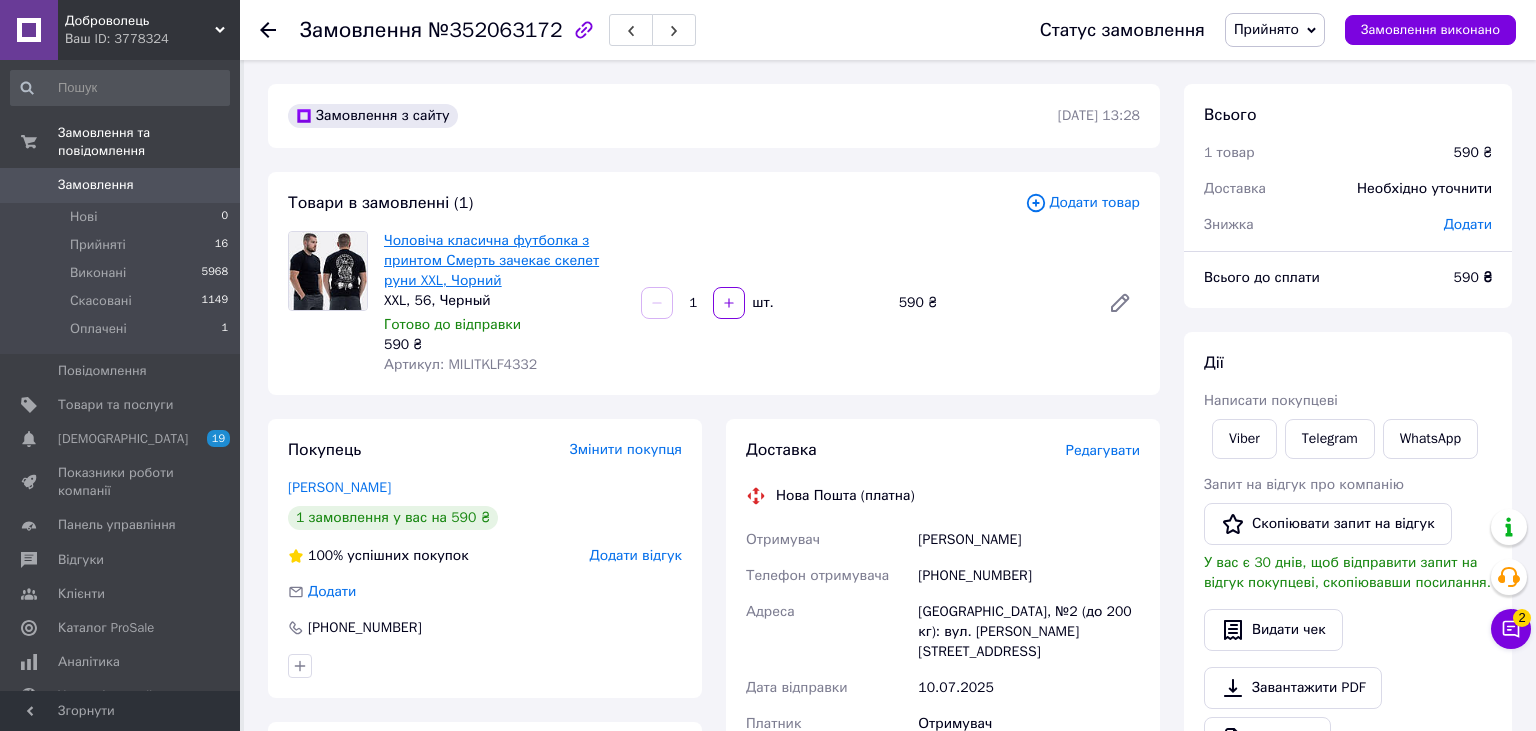 click on "Чоловіча класична футболка з принтом Смерть зачекає скелет руни XXL, Чорний" at bounding box center [491, 260] 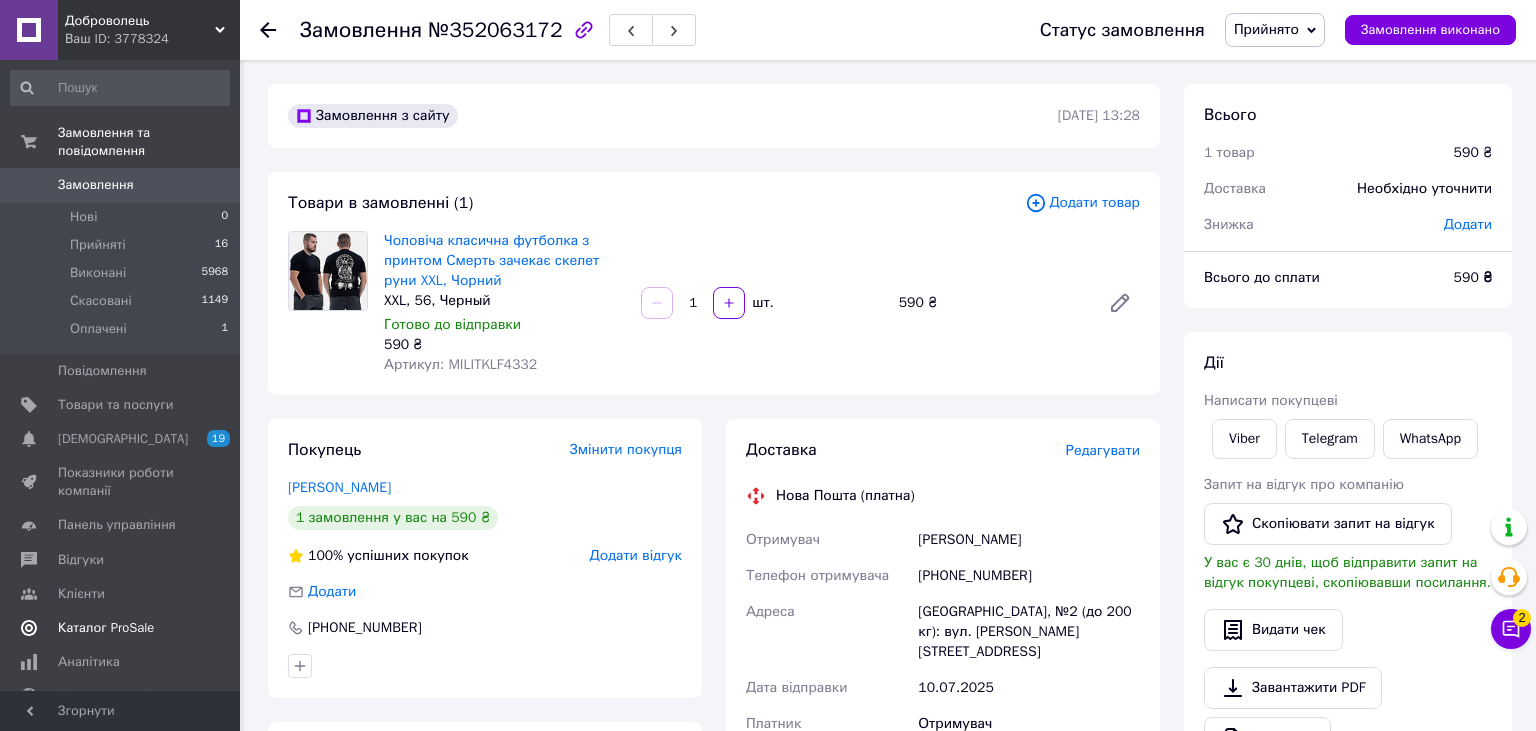 click on "[DEMOGRAPHIC_DATA]" at bounding box center (121, 439) 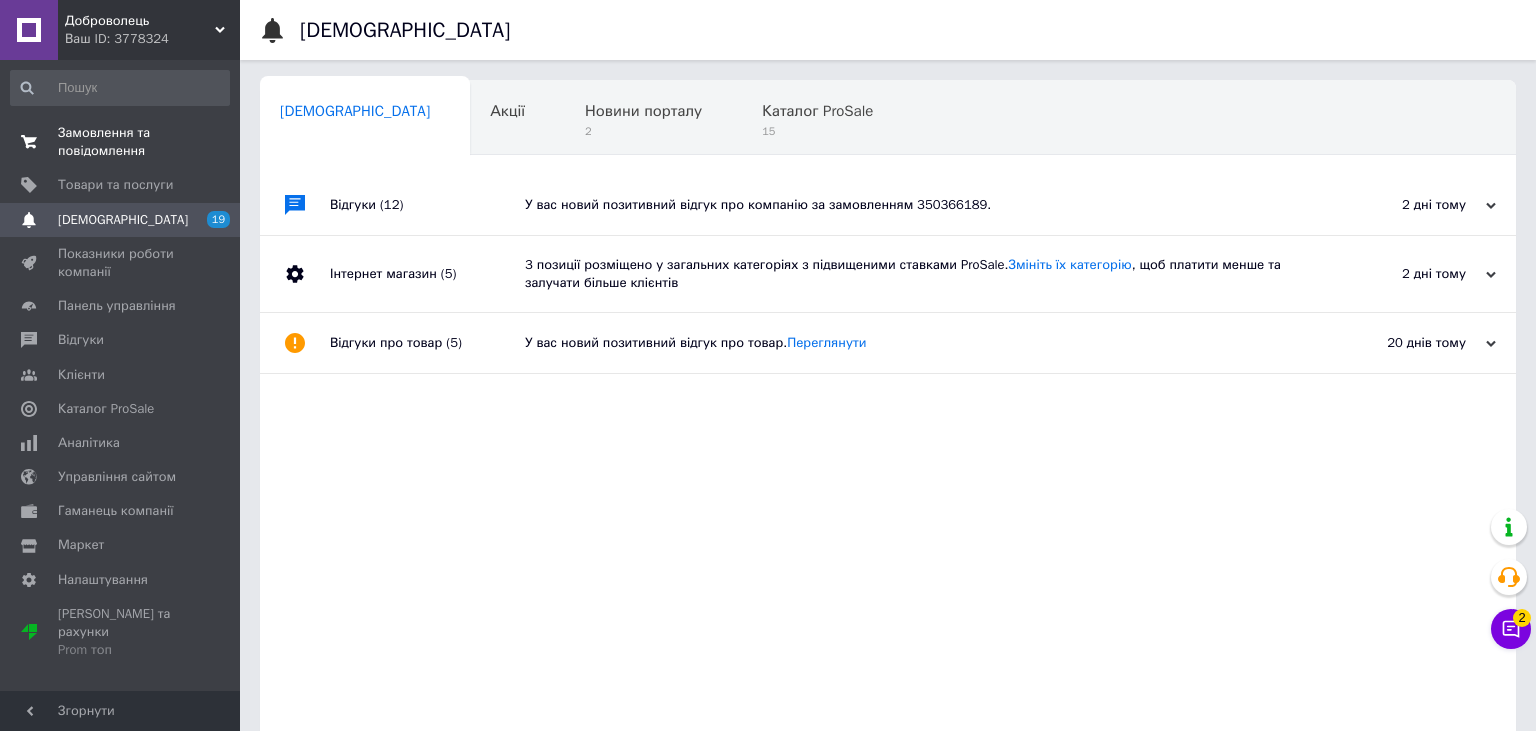 click on "Замовлення та повідомлення" at bounding box center (121, 142) 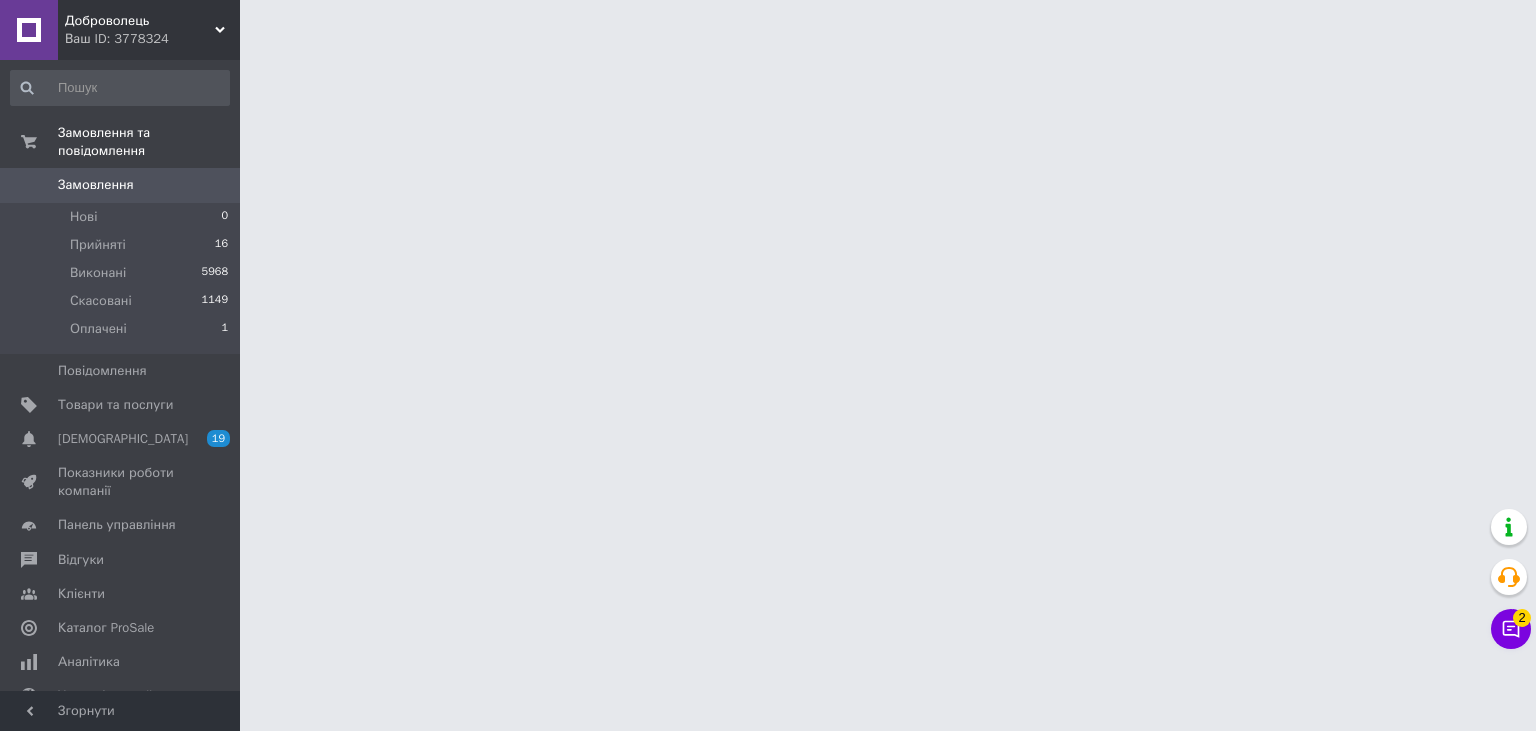 click 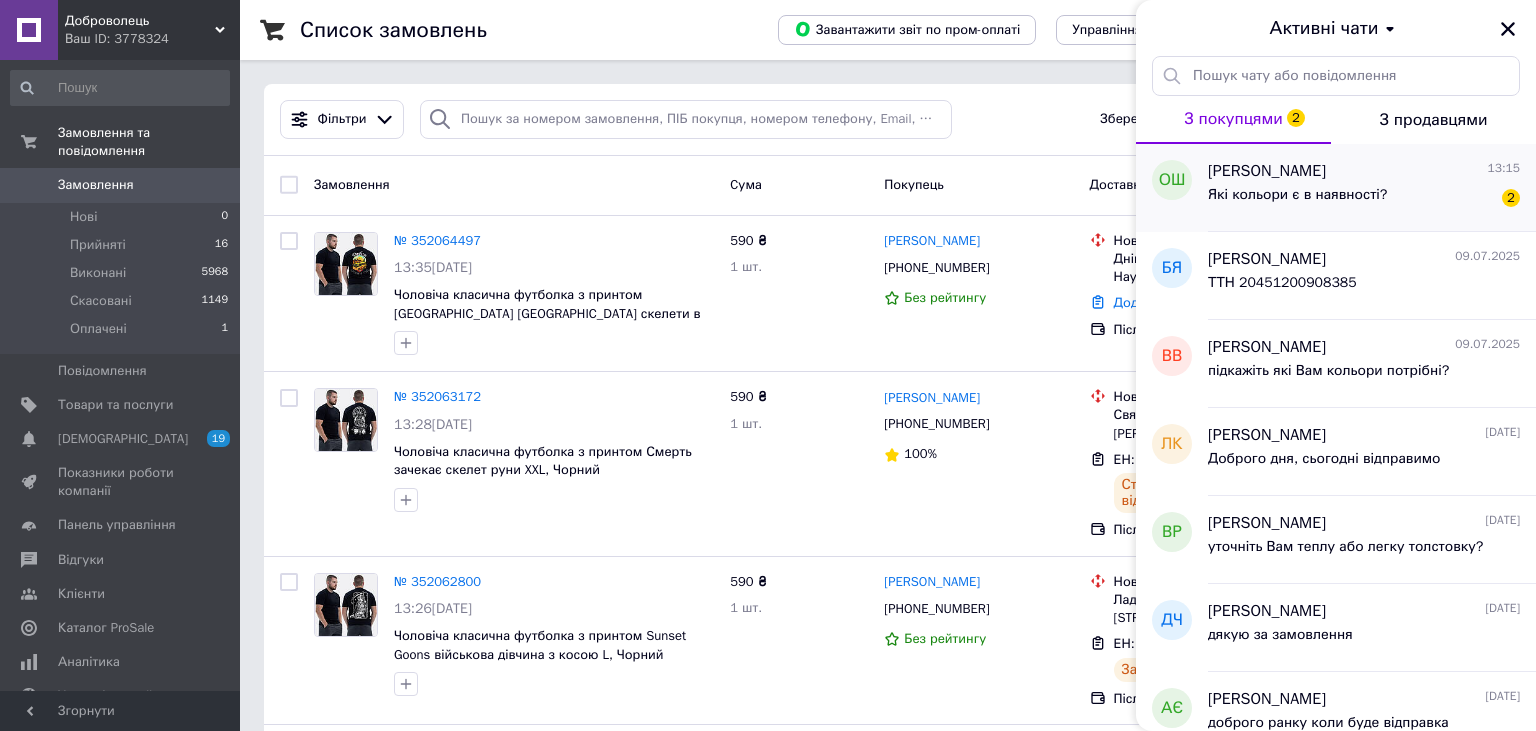 click on "Які кольори є в наявності?" at bounding box center [1297, 201] 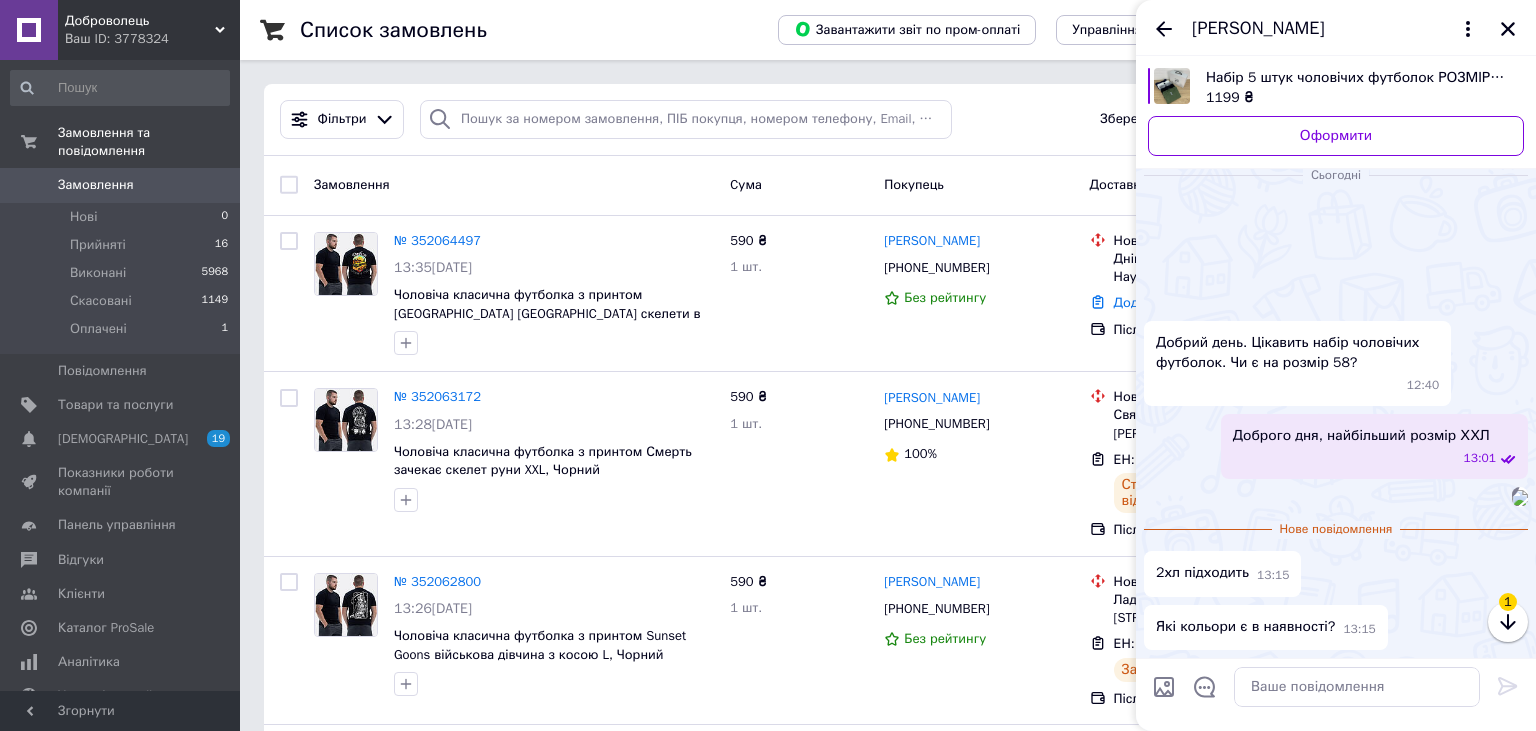 scroll, scrollTop: 846, scrollLeft: 0, axis: vertical 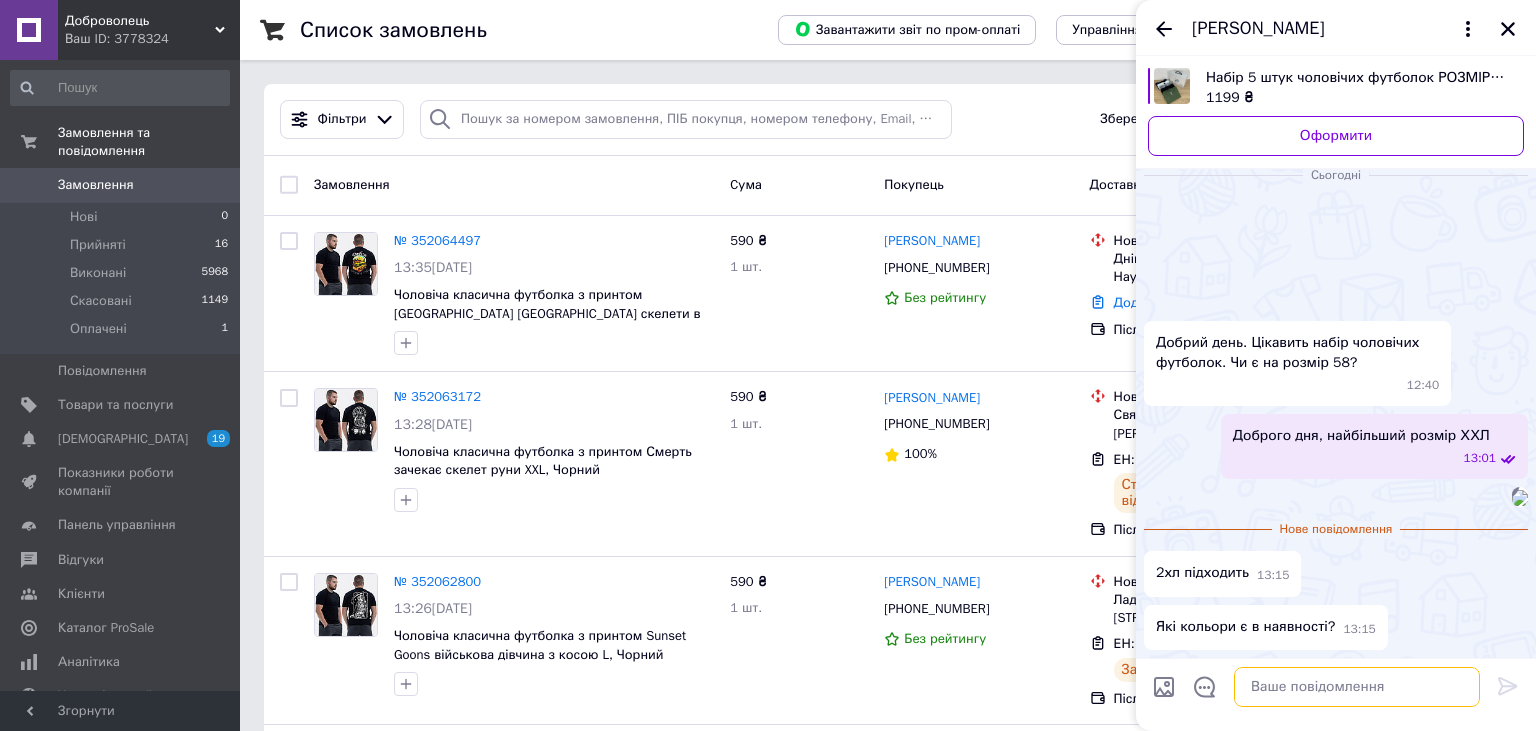 click at bounding box center [1357, 687] 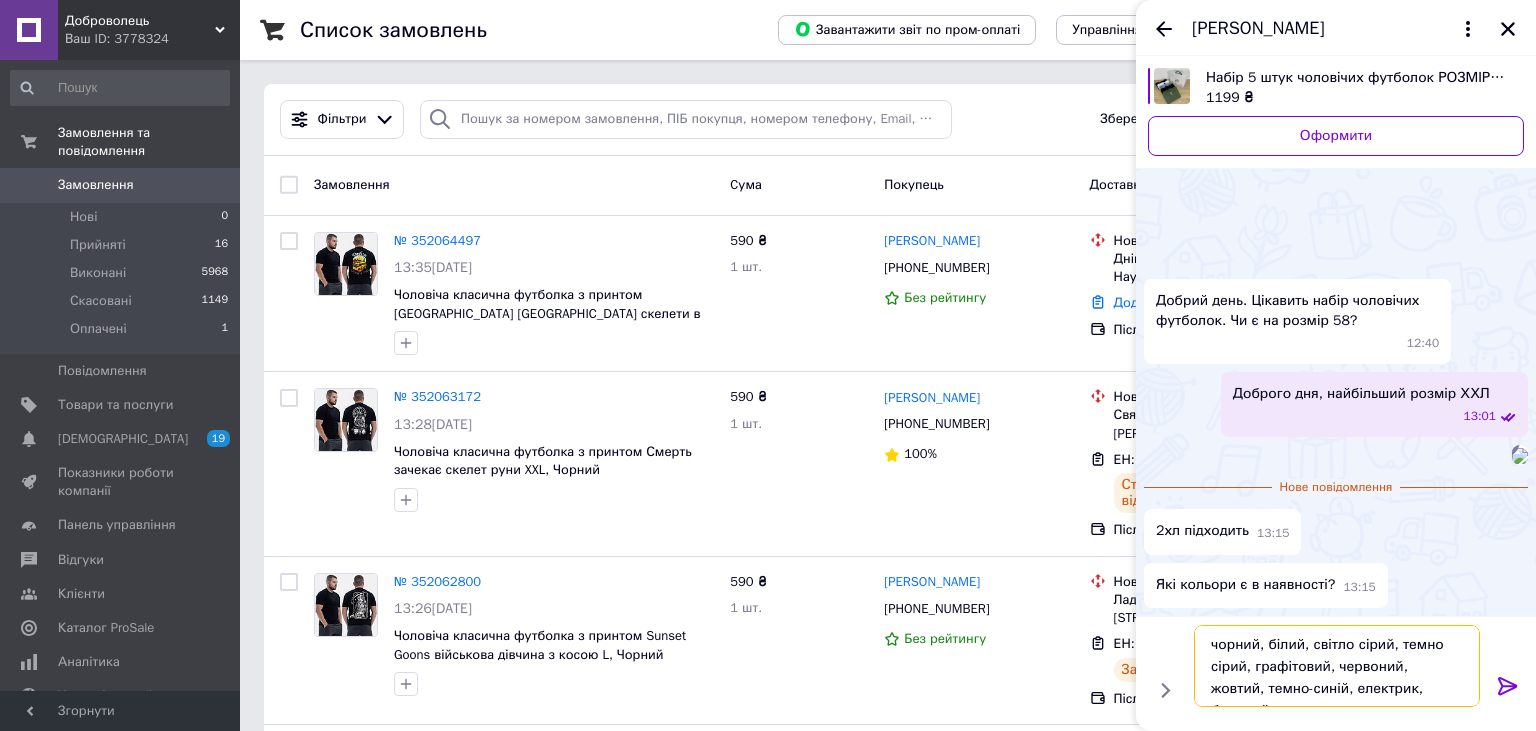 scroll, scrollTop: 14, scrollLeft: 0, axis: vertical 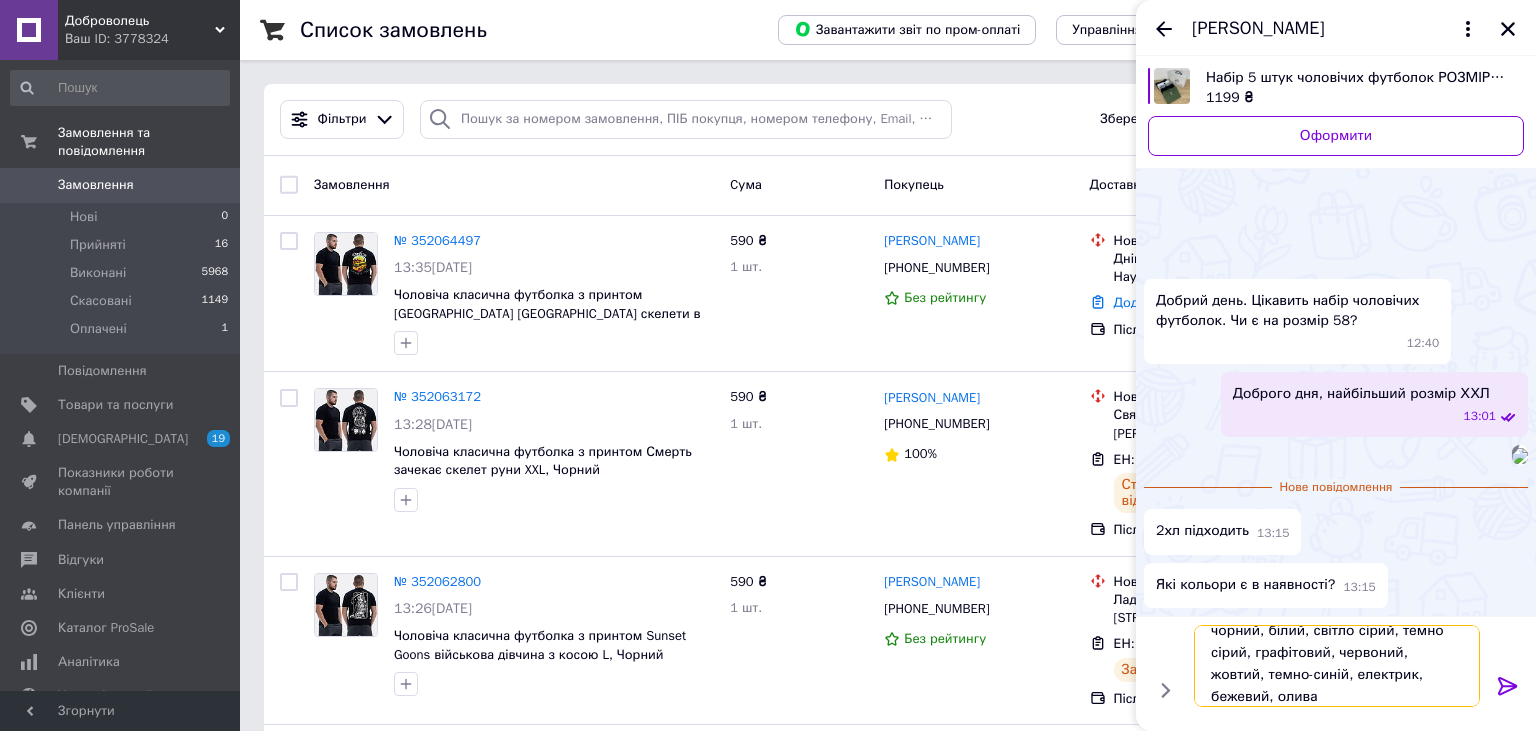 type on "чорний, білий, світло сірий, темно сірий, графітовий, червоний, жовтий, темно-синій, електрик, бежевий, олива." 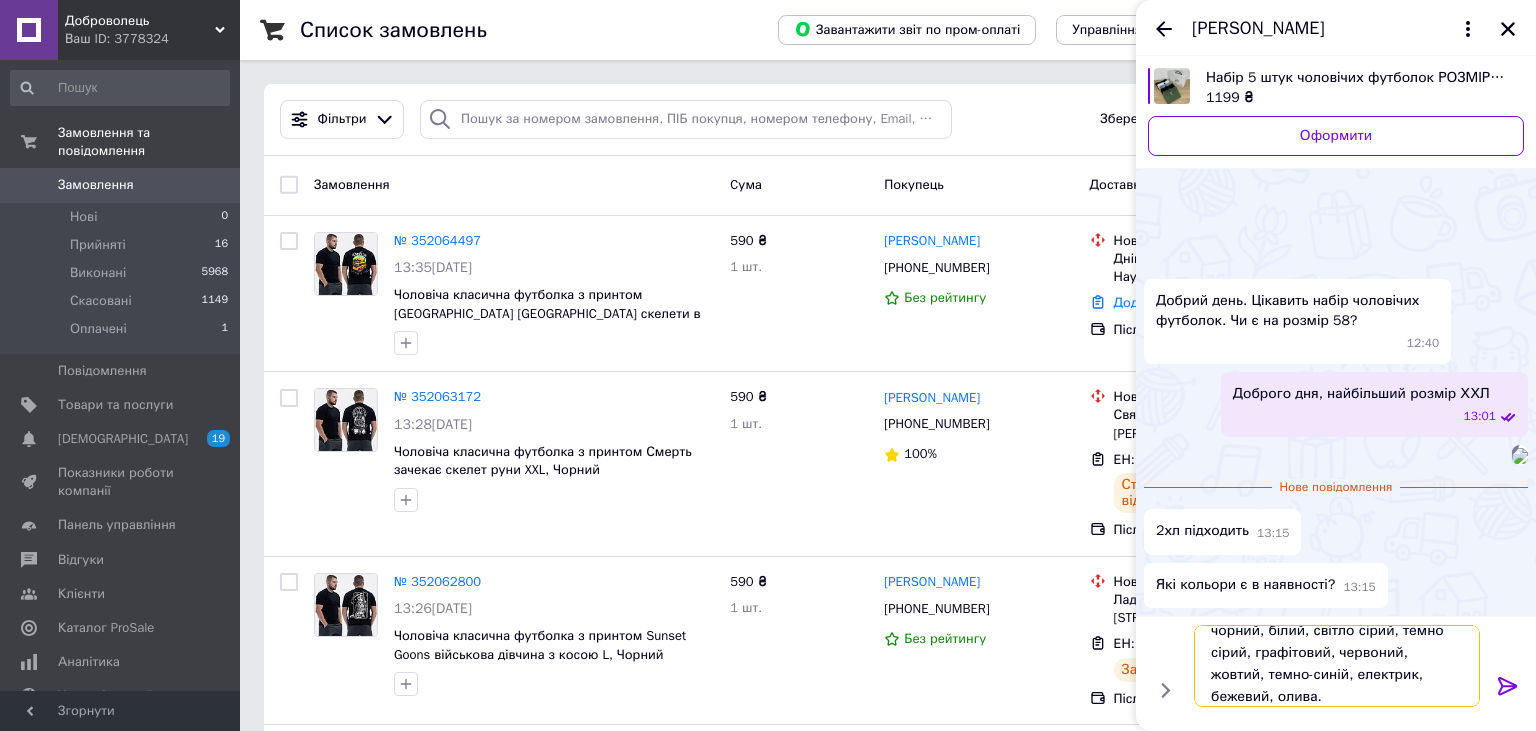 scroll, scrollTop: 2, scrollLeft: 0, axis: vertical 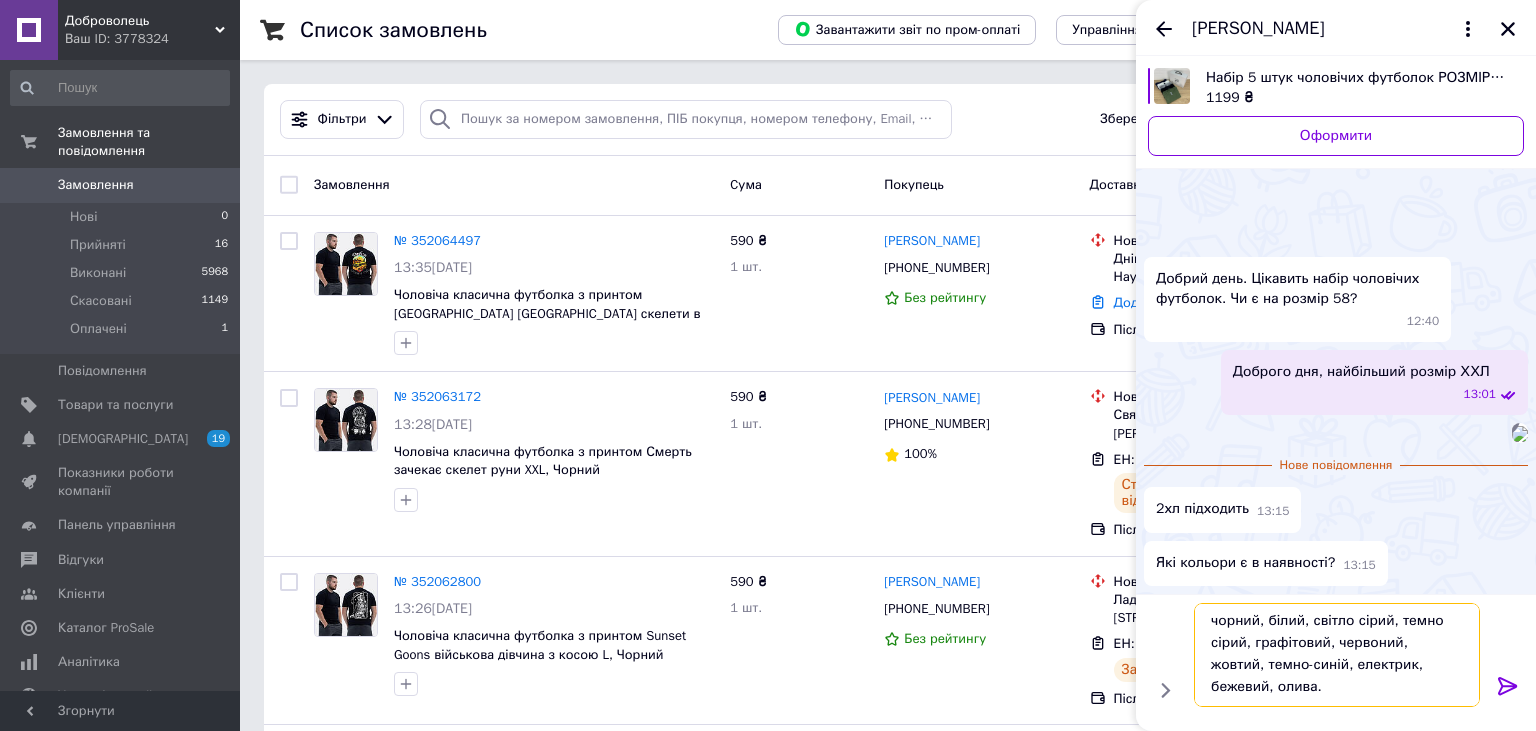 type 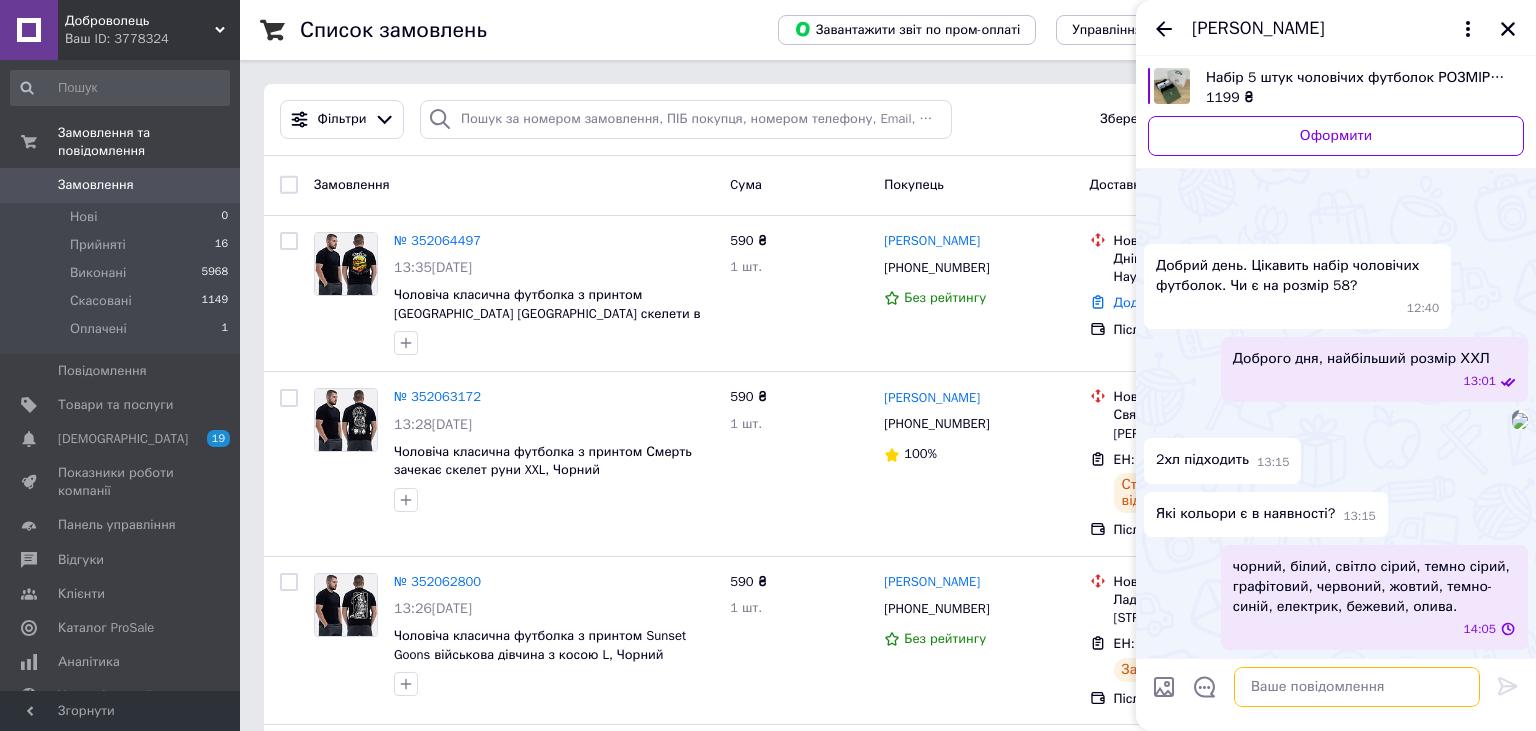 scroll, scrollTop: 0, scrollLeft: 0, axis: both 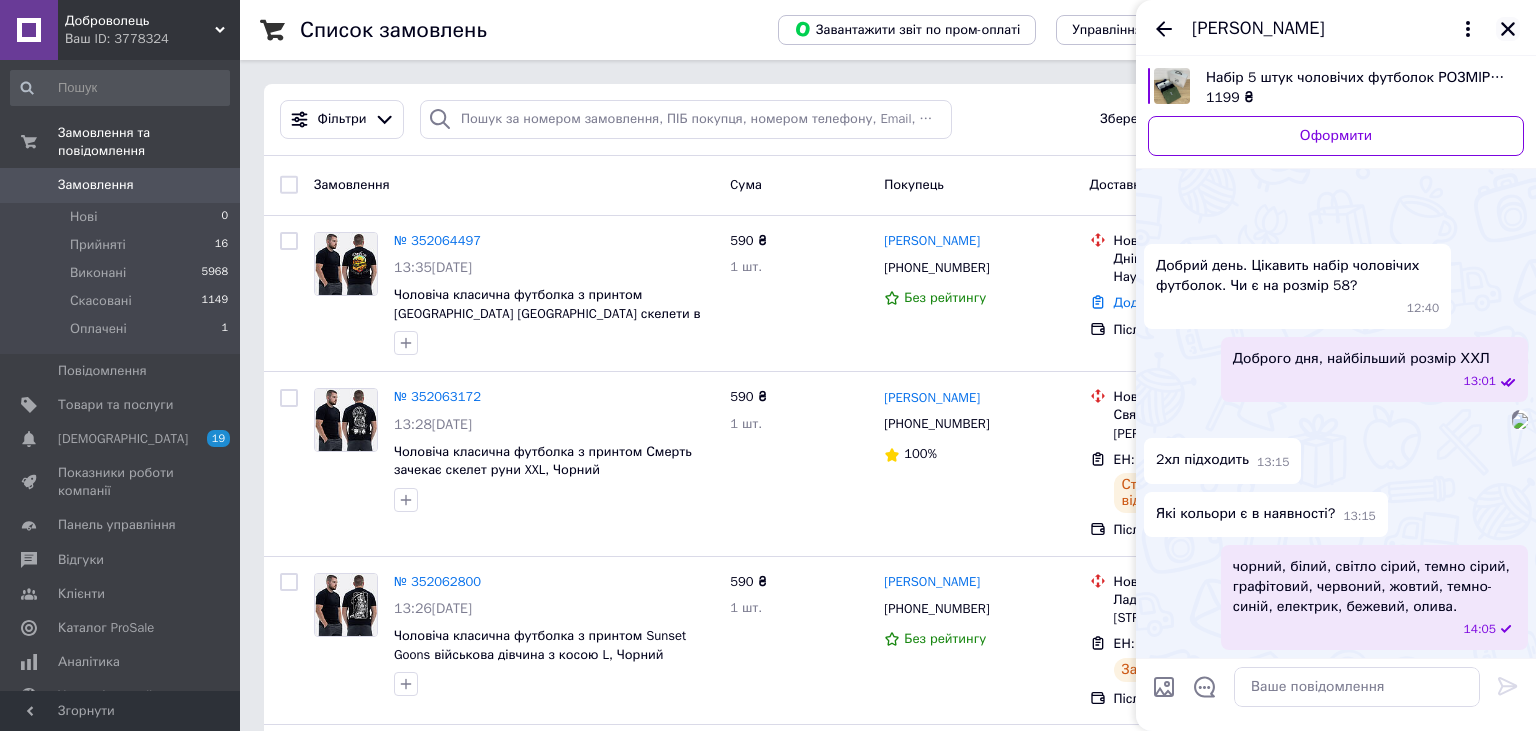 click at bounding box center (1508, 29) 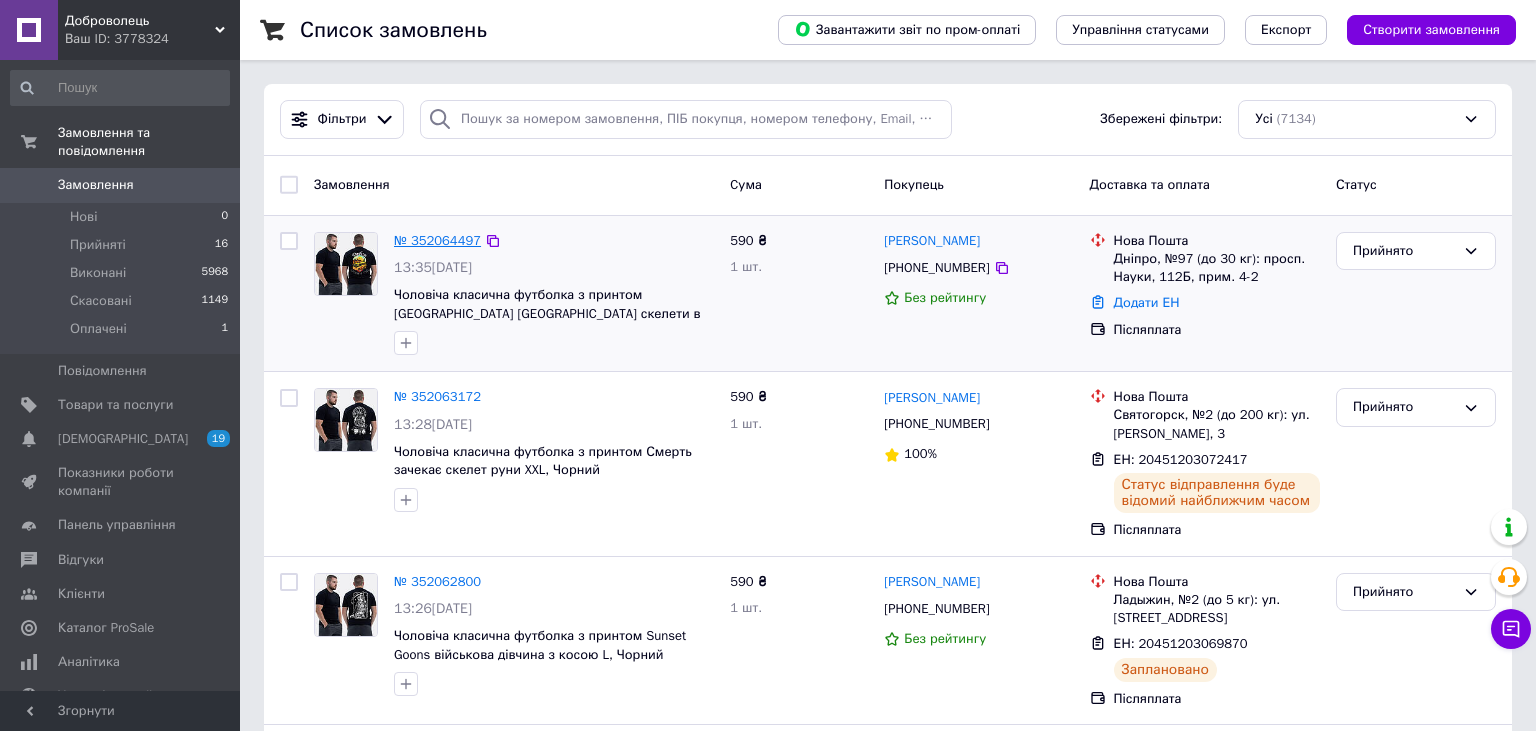 click on "№ 352064497" at bounding box center [437, 240] 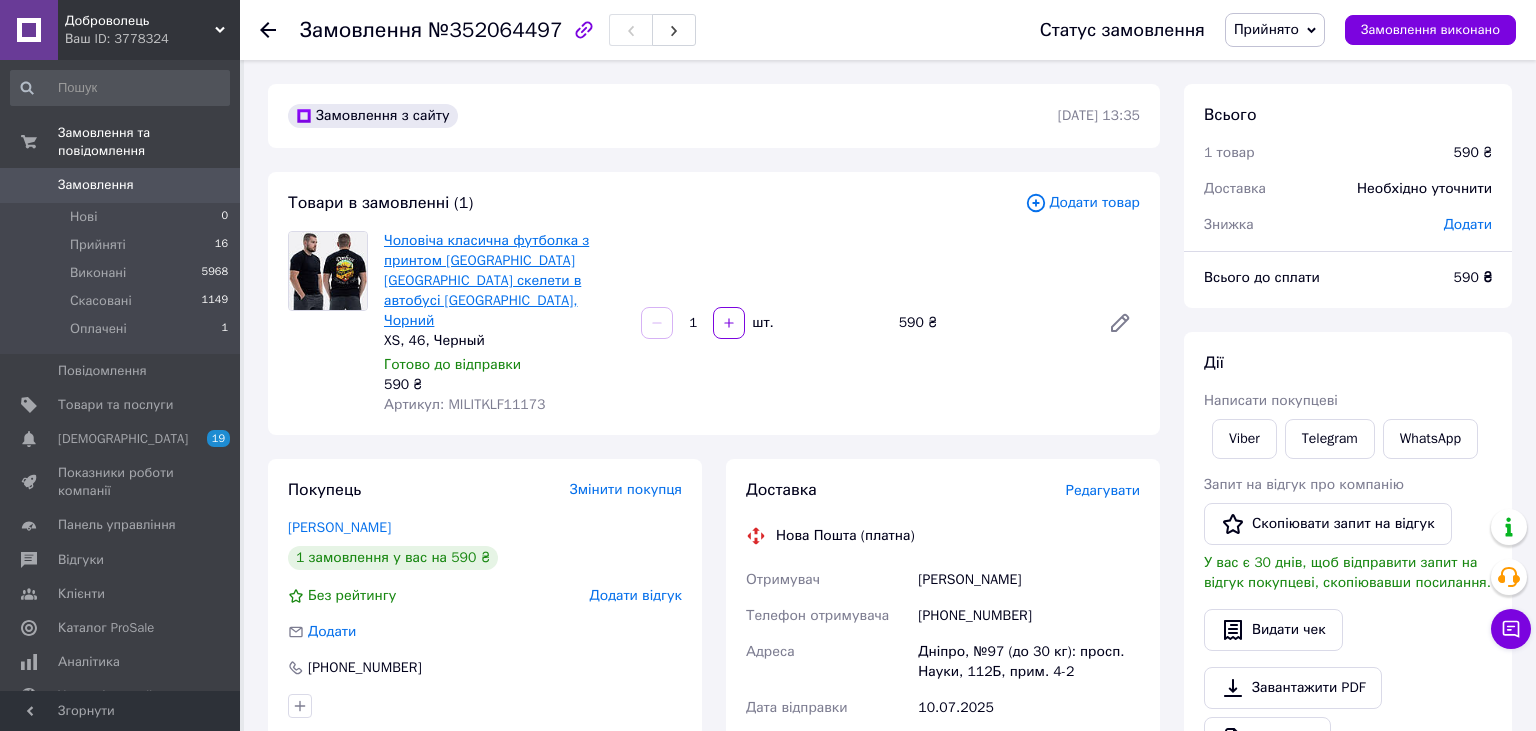 click on "Чоловіча класична футболка з принтом [GEOGRAPHIC_DATA] [GEOGRAPHIC_DATA] скелети в автобусі [GEOGRAPHIC_DATA], Чорний" at bounding box center [486, 280] 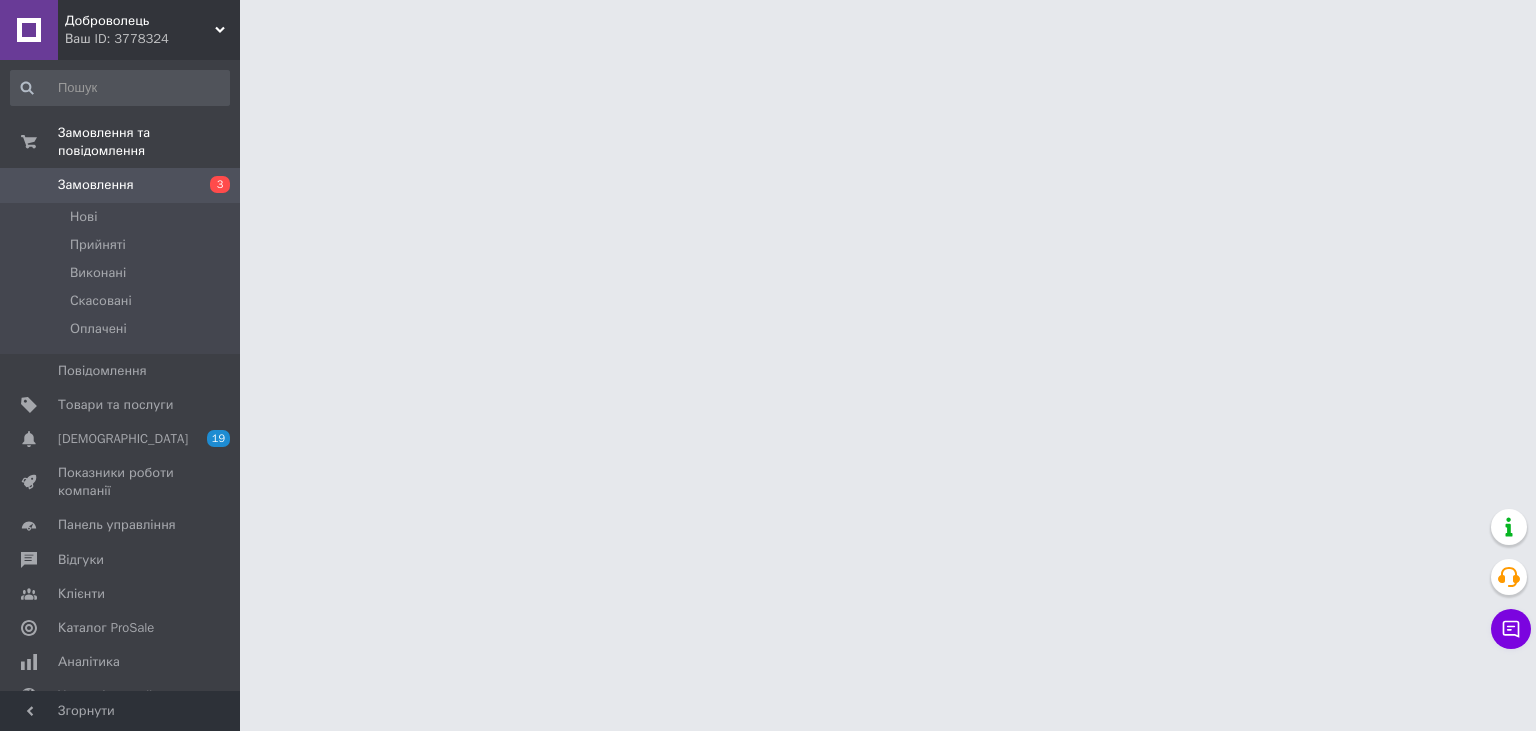 scroll, scrollTop: 0, scrollLeft: 0, axis: both 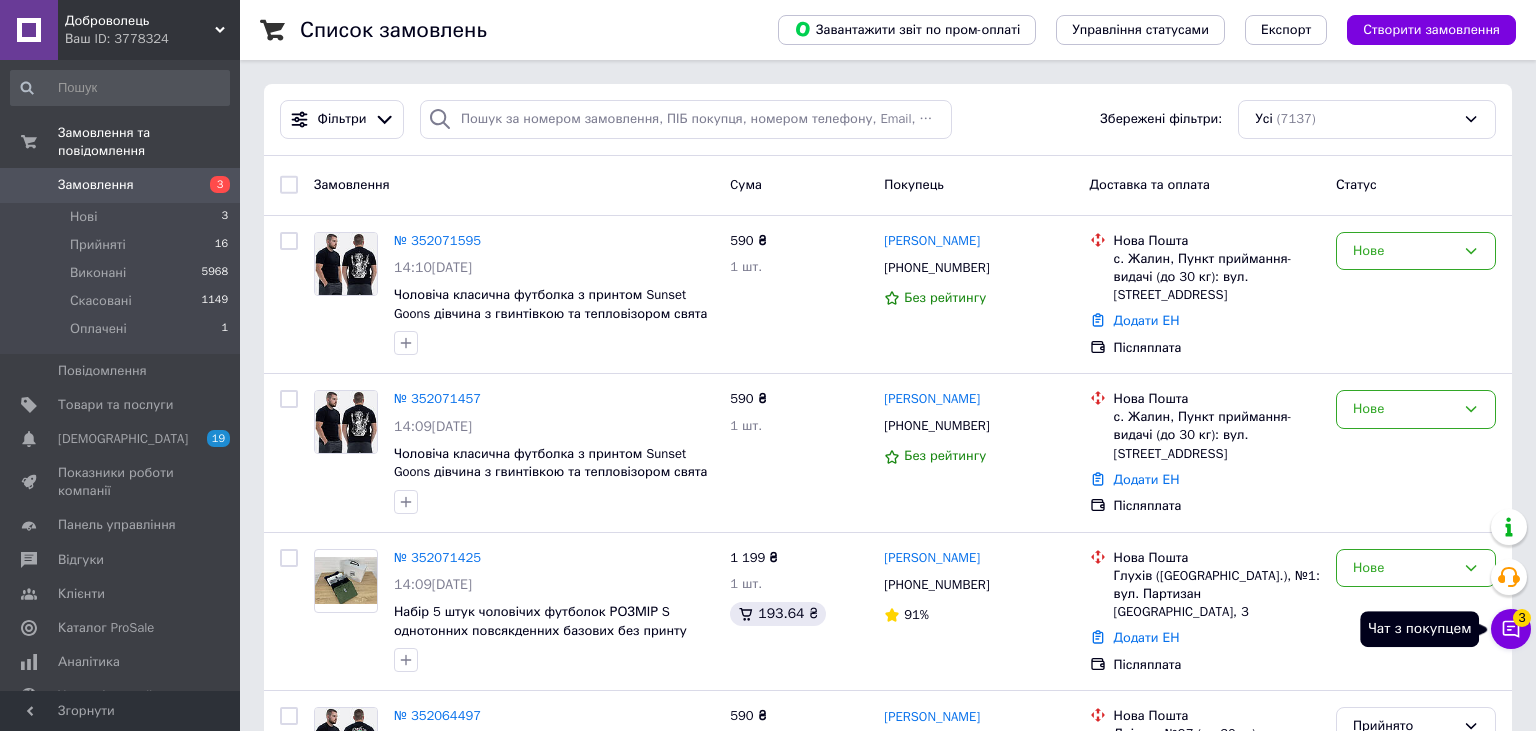 click on "Чат з покупцем 3" at bounding box center (1511, 629) 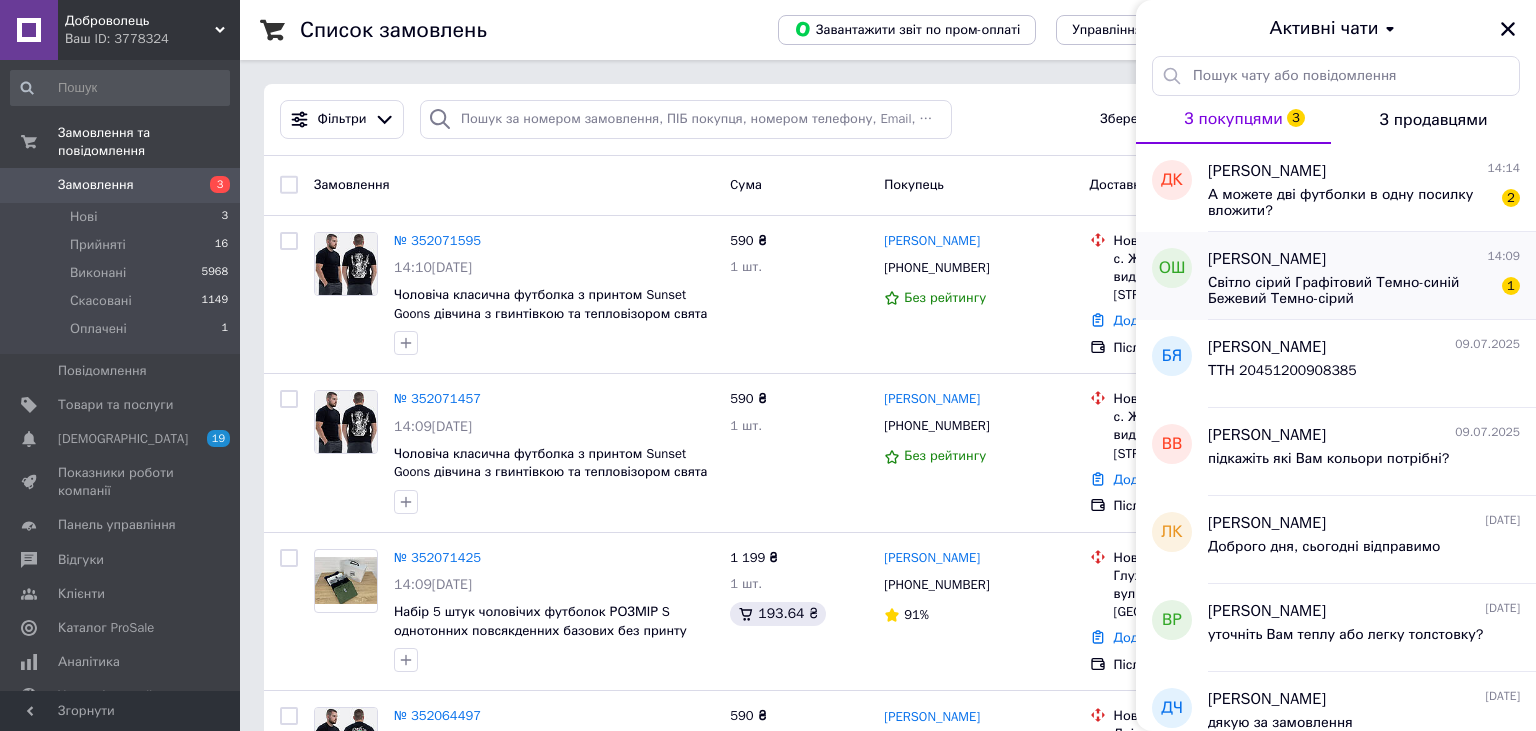 click on "Світло сірий
Графітовий
Темно-синій
Бежевий
Темно-сірий" at bounding box center (1350, 291) 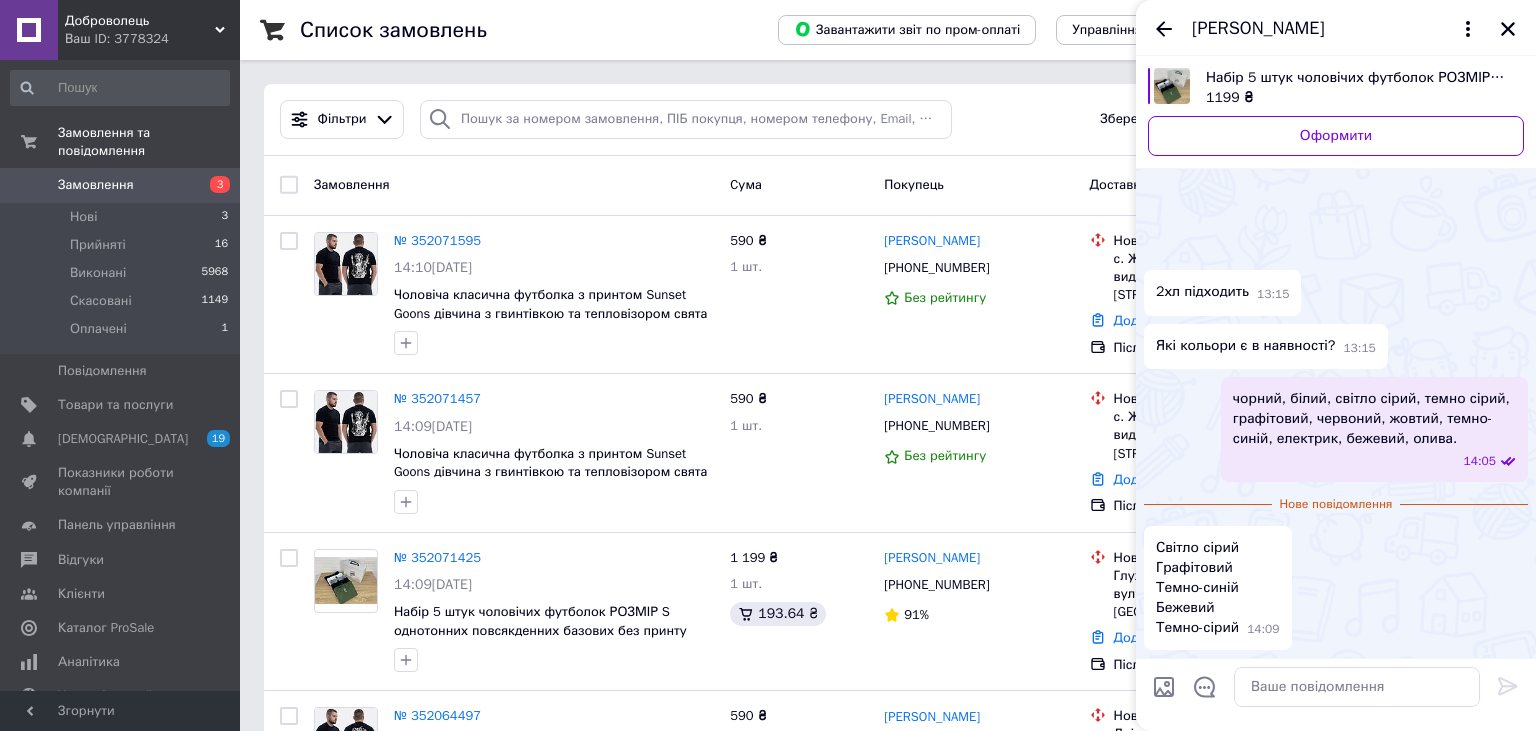 scroll, scrollTop: 1092, scrollLeft: 0, axis: vertical 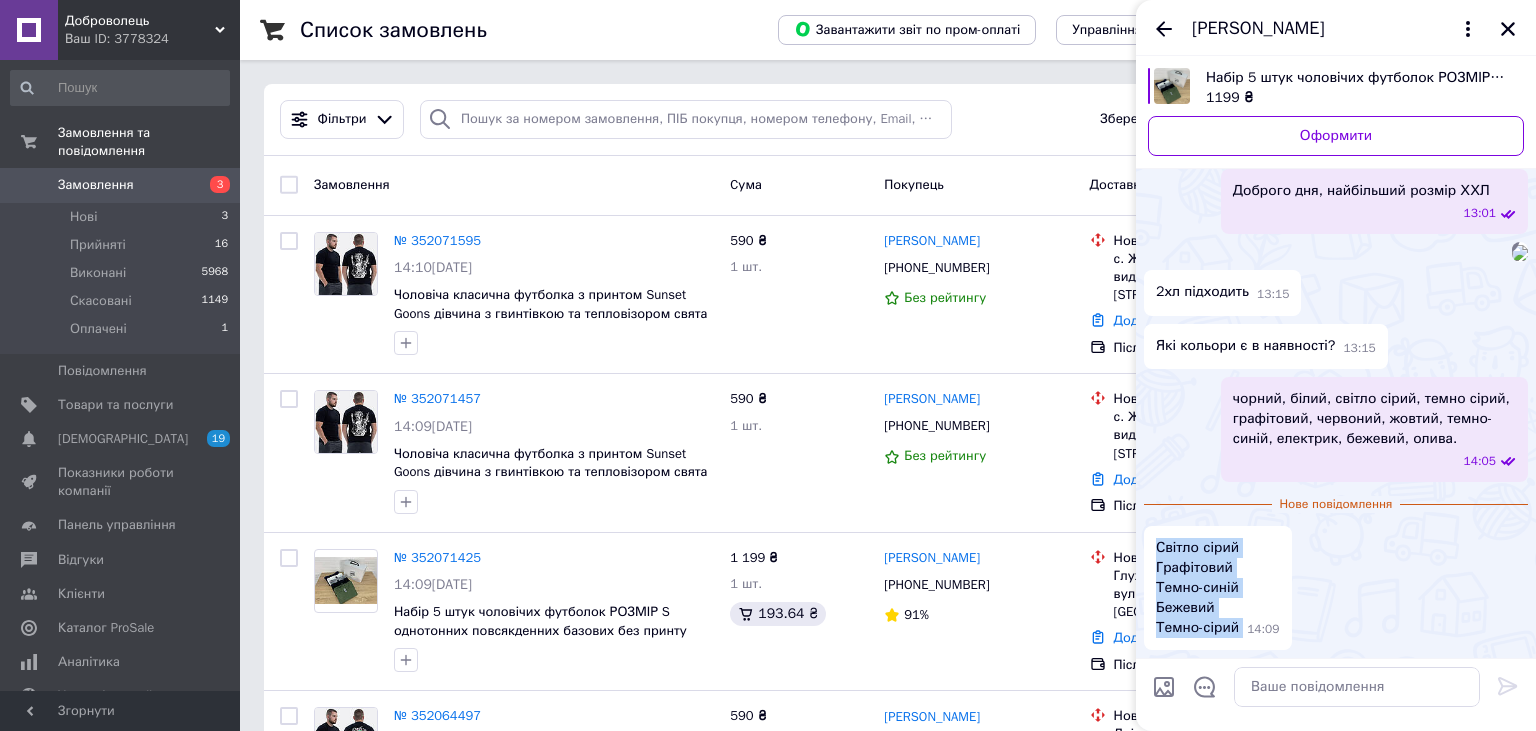 drag, startPoint x: 1242, startPoint y: 630, endPoint x: 1154, endPoint y: 538, distance: 127.310646 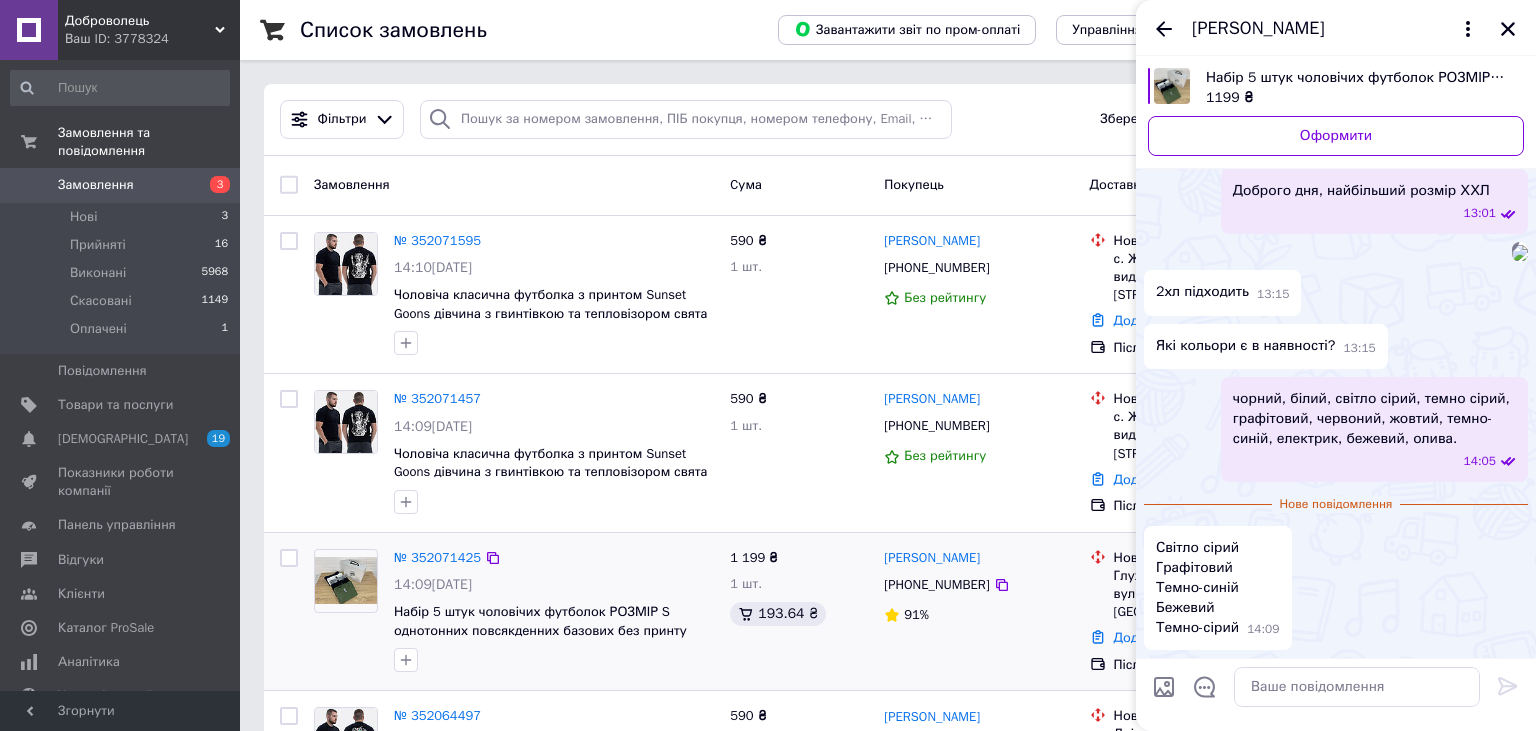 click on "[PHONE_NUMBER]" at bounding box center [978, 585] 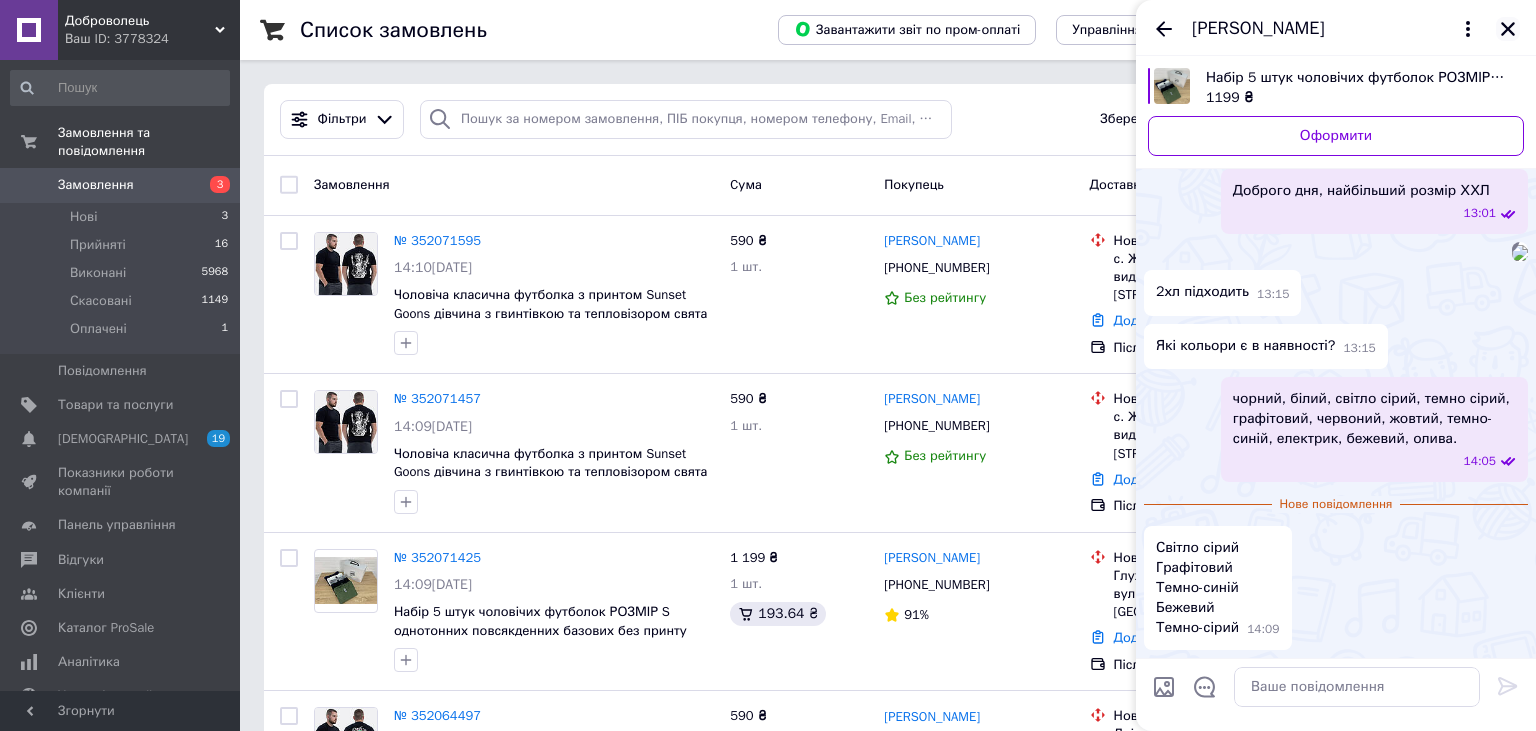 click 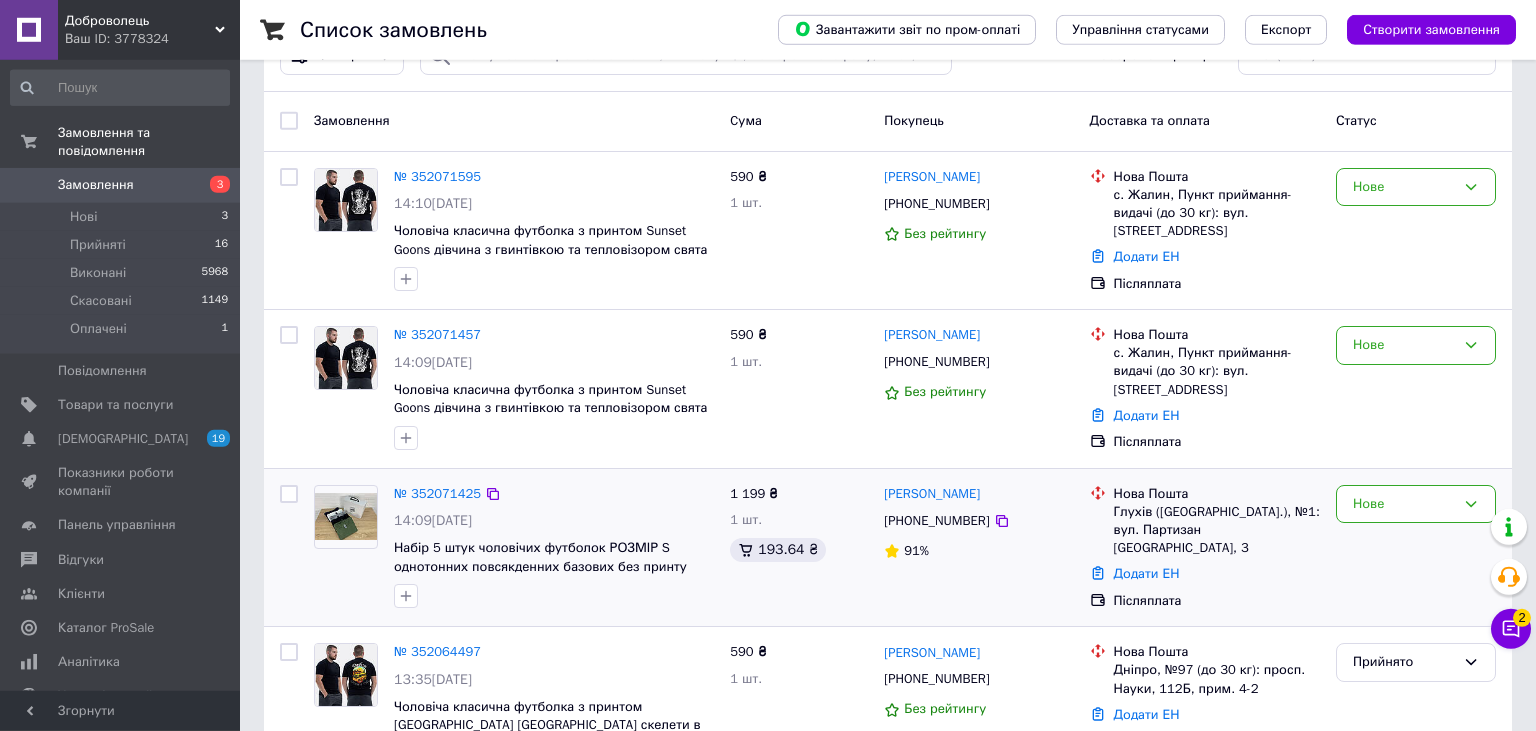 scroll, scrollTop: 105, scrollLeft: 0, axis: vertical 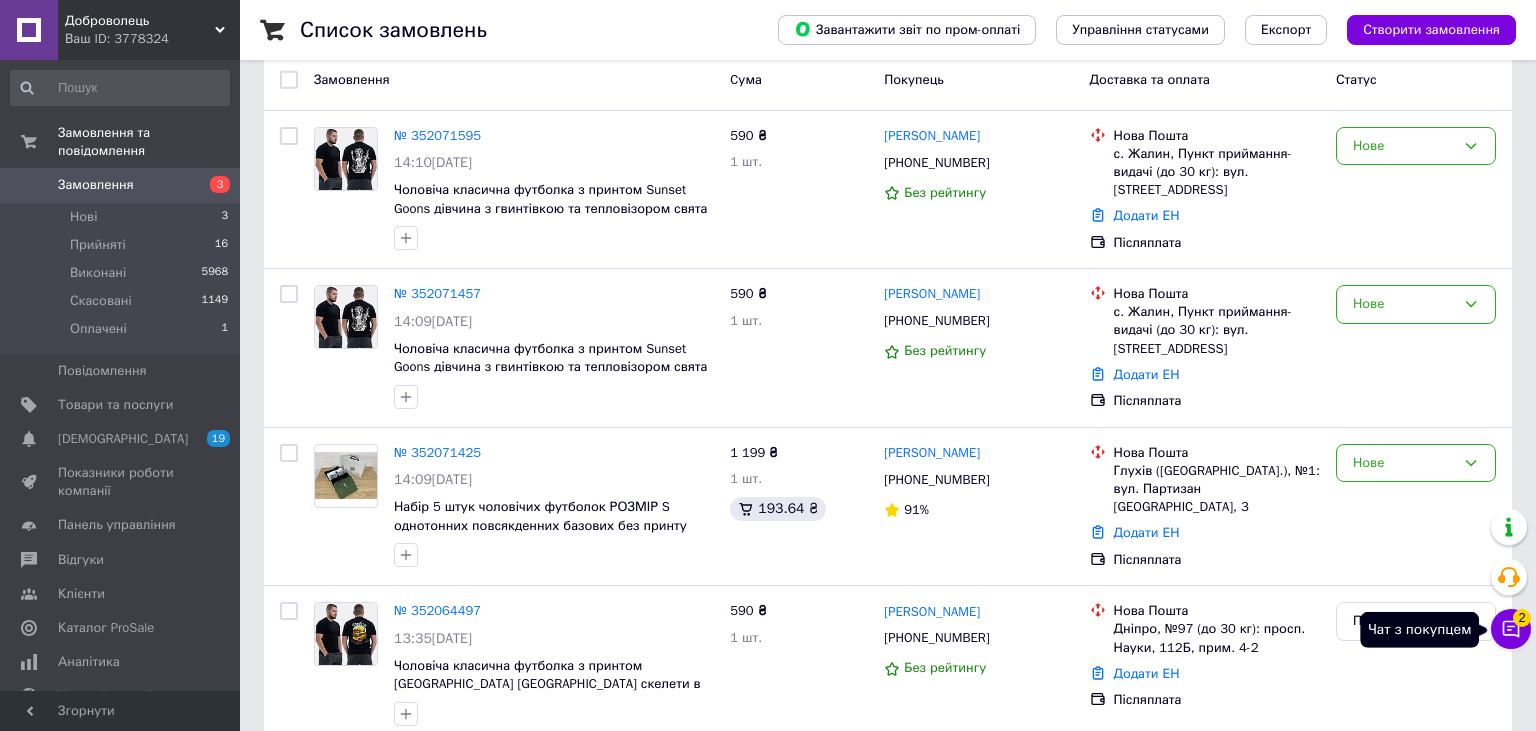 click on "2" at bounding box center (1522, 618) 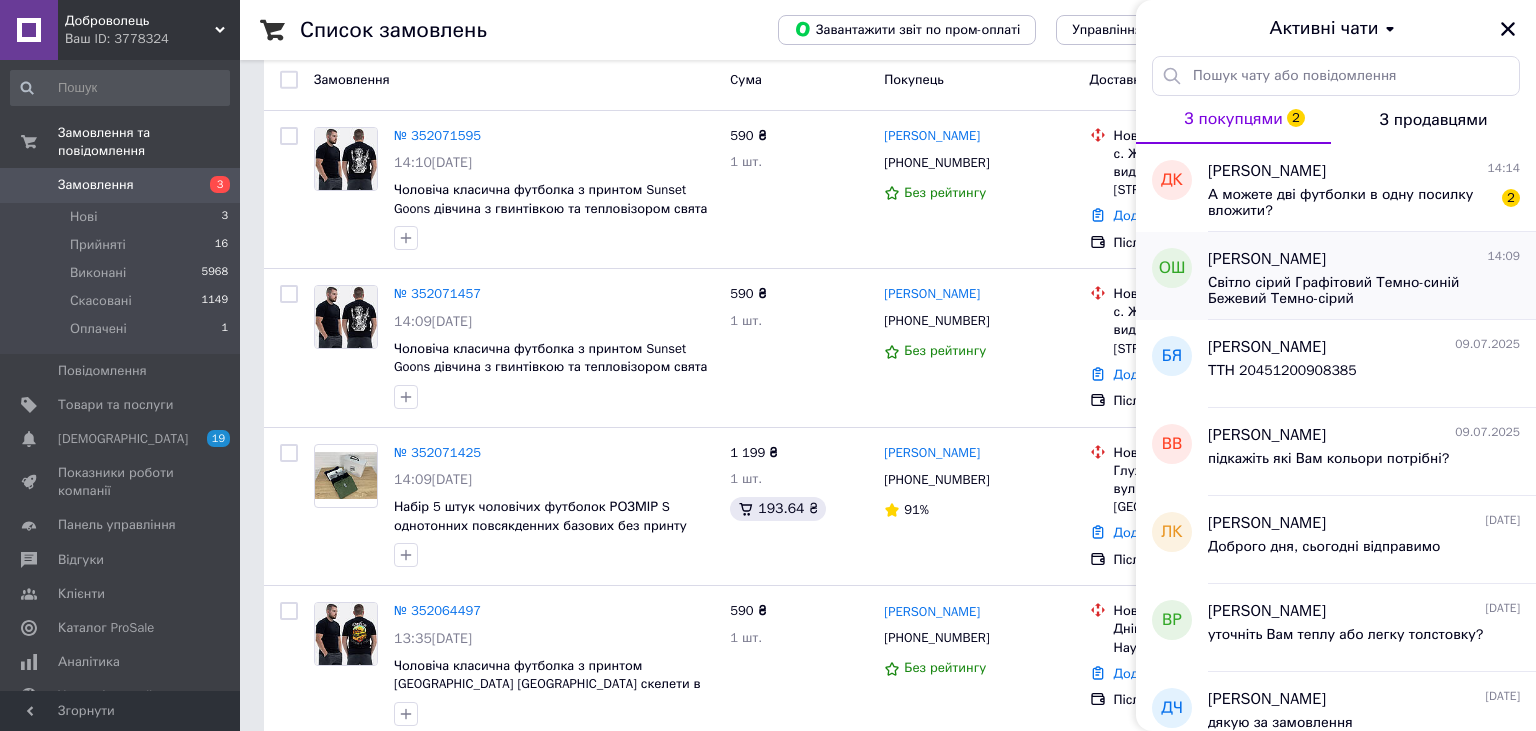 click on "Світло сірий
Графітовий
Темно-синій
Бежевий
Темно-сірий" at bounding box center [1350, 291] 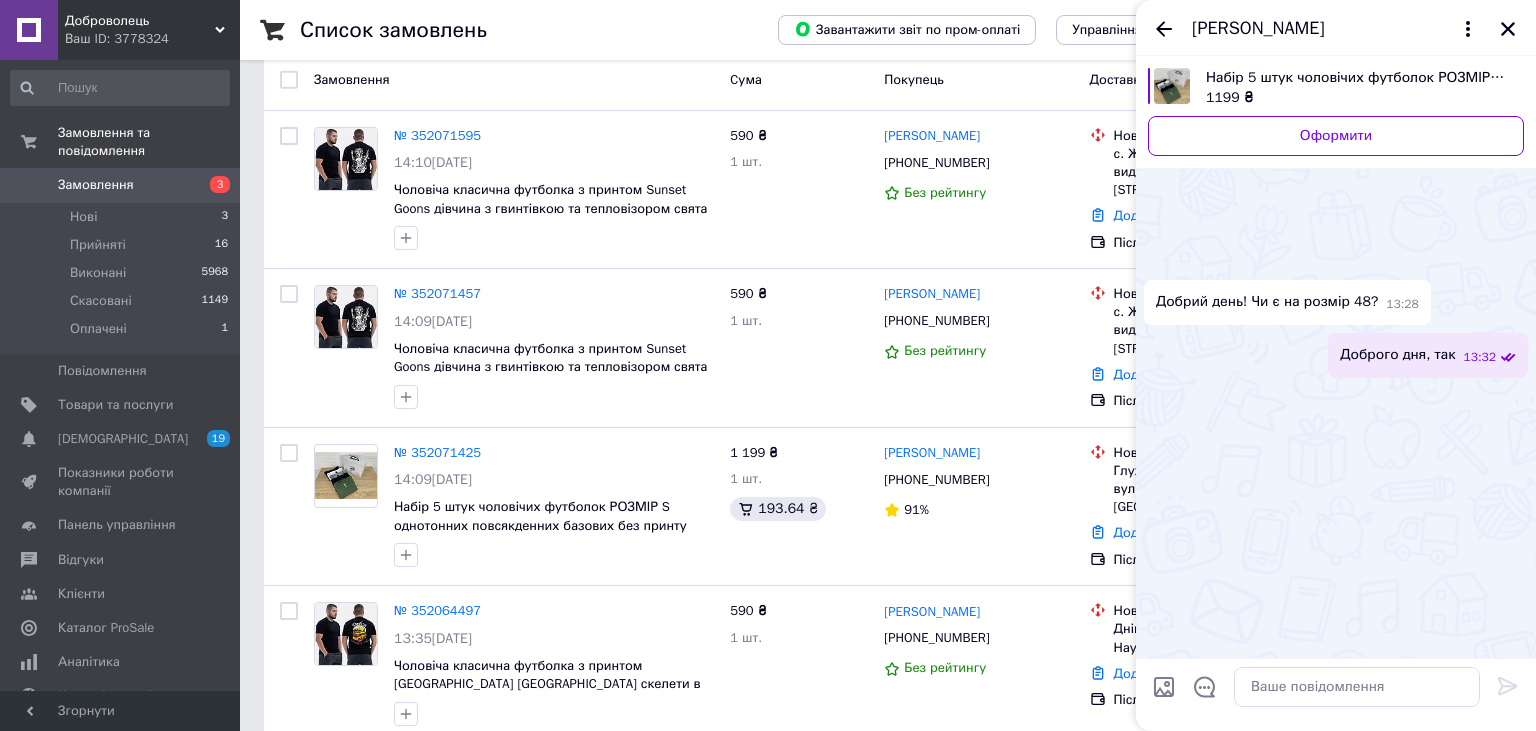 scroll, scrollTop: 1158, scrollLeft: 0, axis: vertical 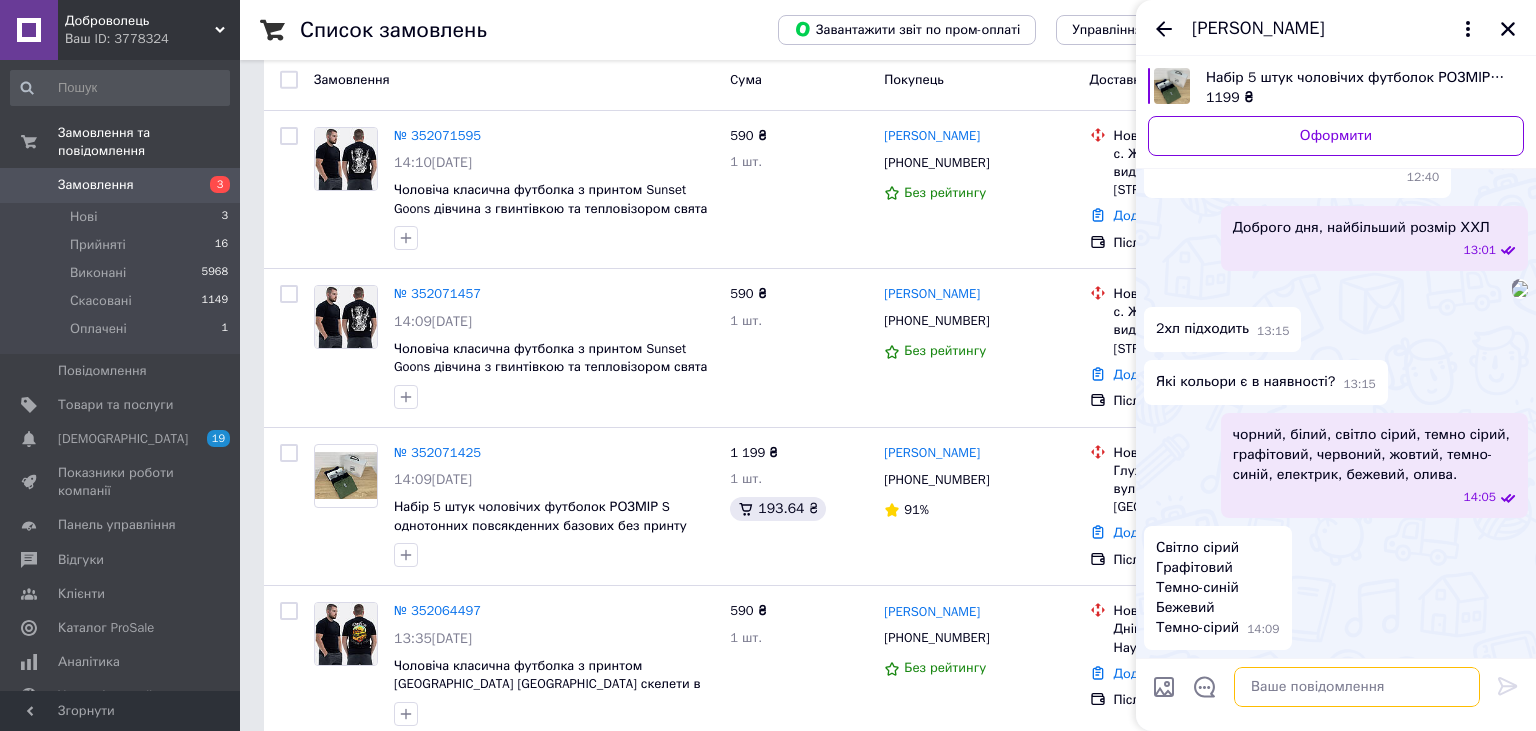 click at bounding box center (1357, 687) 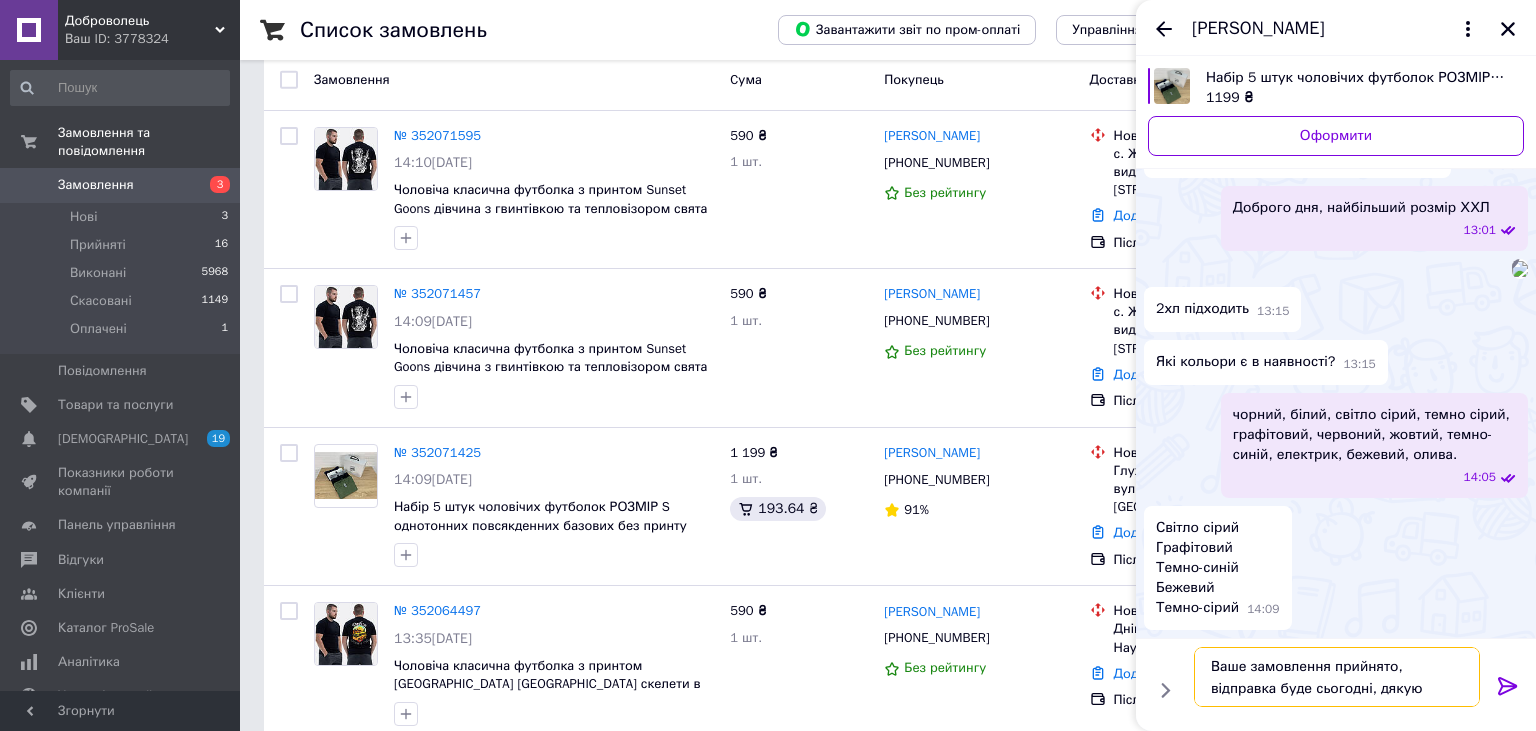 type on "Ваше замовлення прийнято, відправка буде сьогодні, дякую." 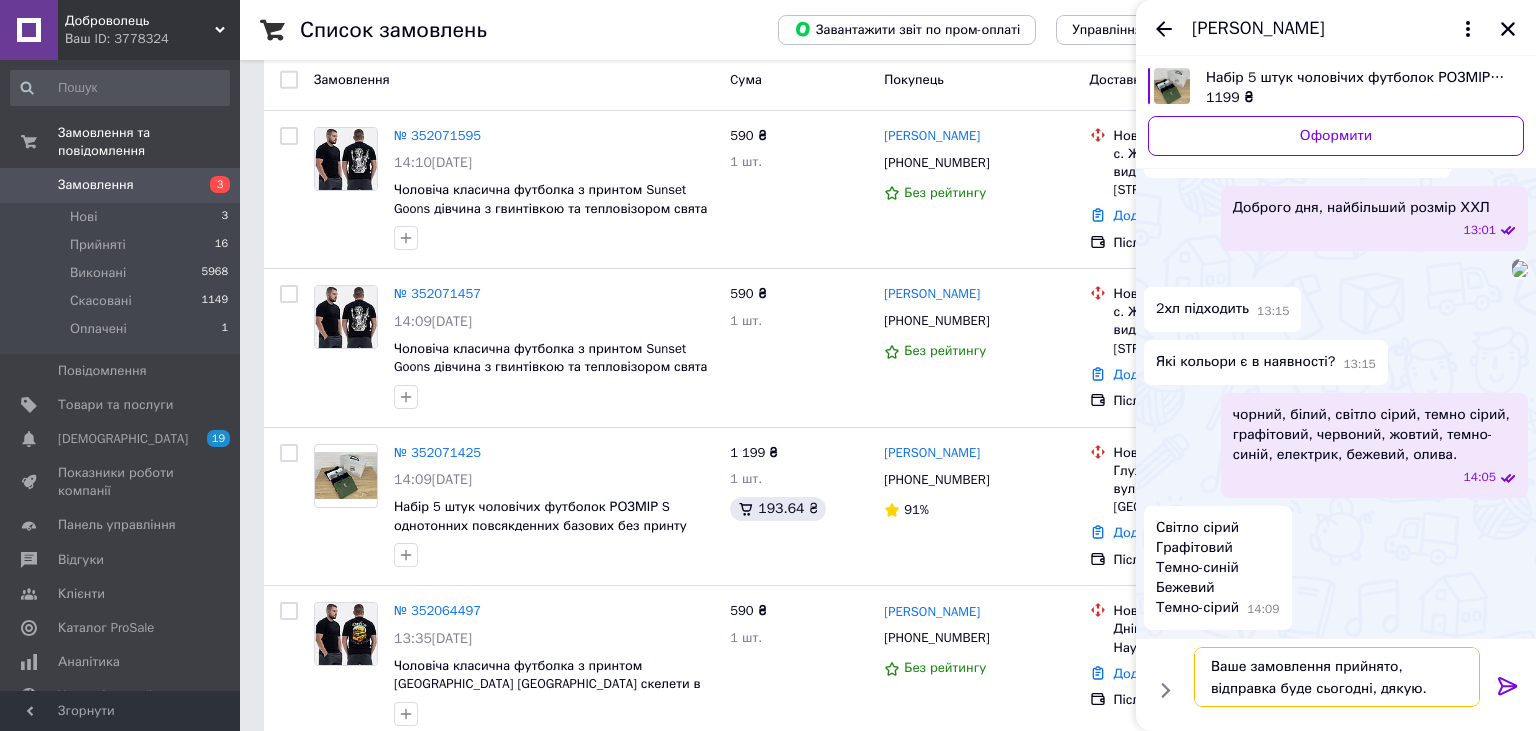 type 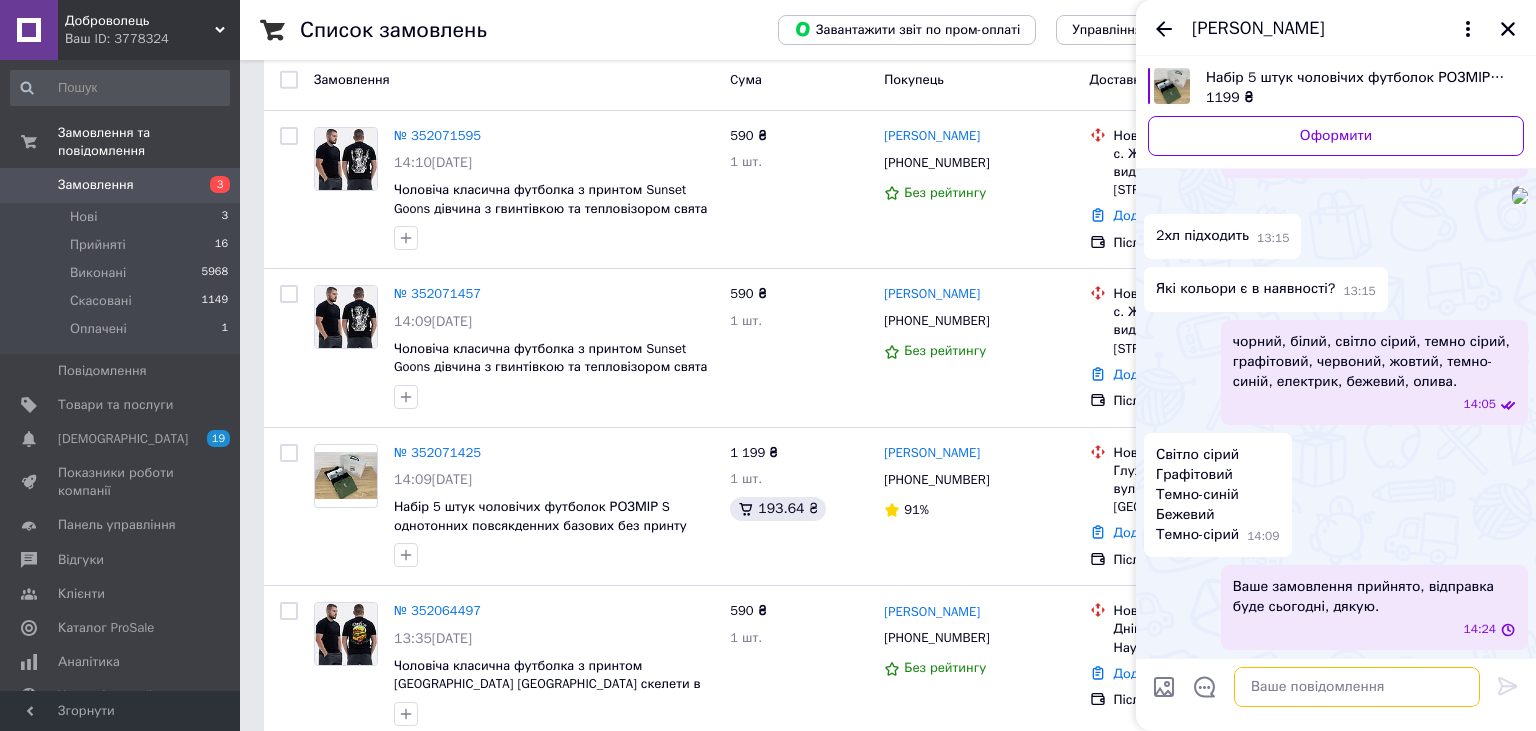 scroll, scrollTop: 1149, scrollLeft: 0, axis: vertical 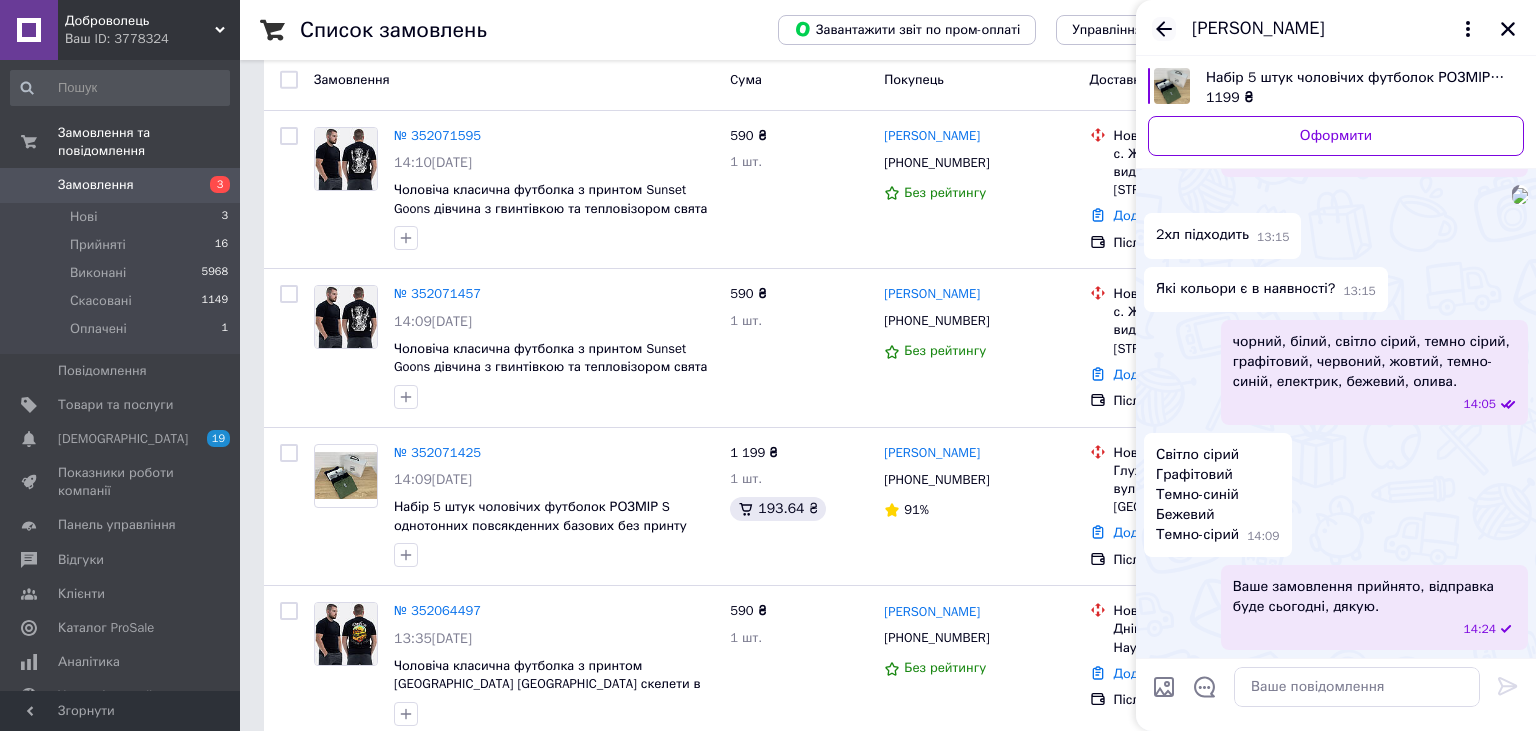 click 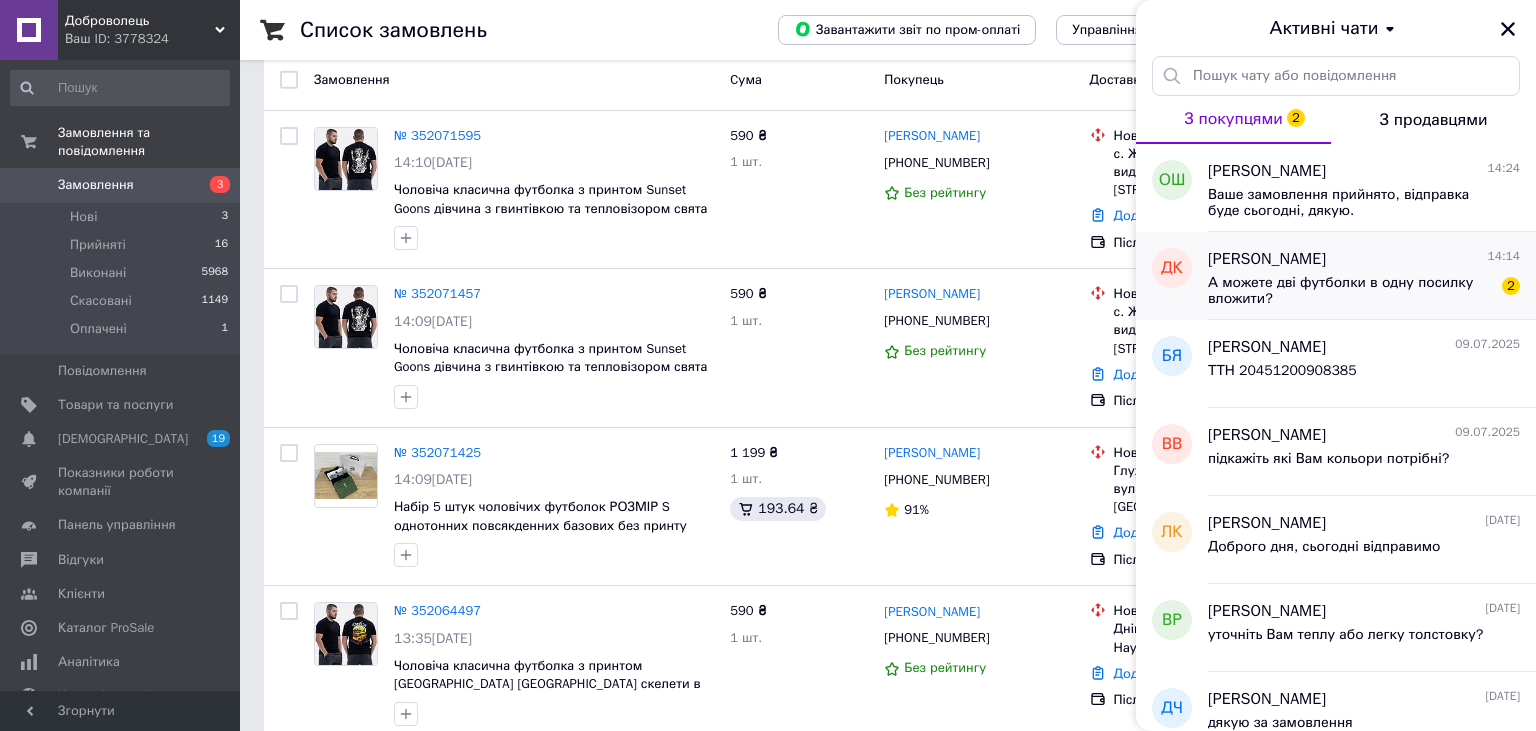 click on "А можете дві футболки в одну посилку вложити?" at bounding box center (1350, 291) 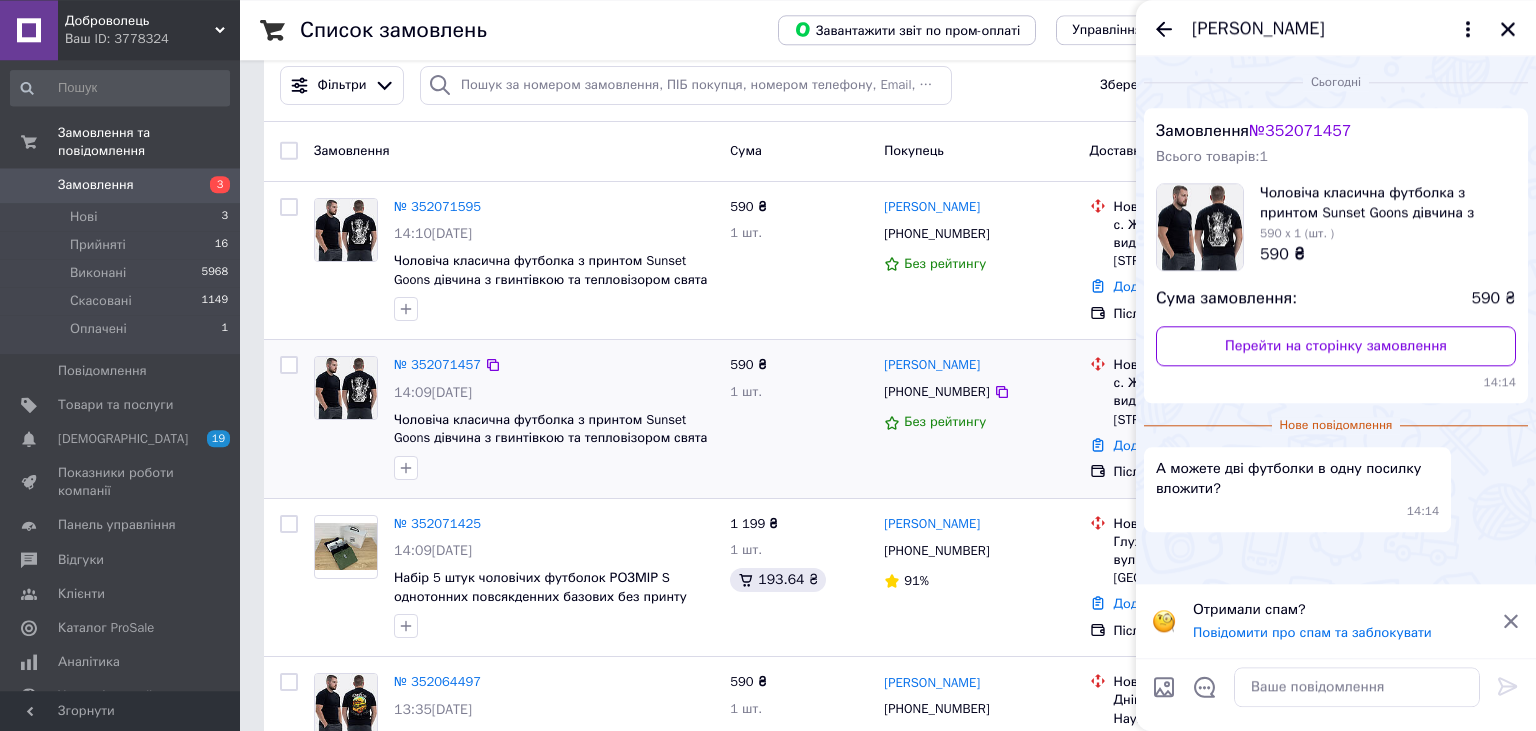 scroll, scrollTop: 0, scrollLeft: 0, axis: both 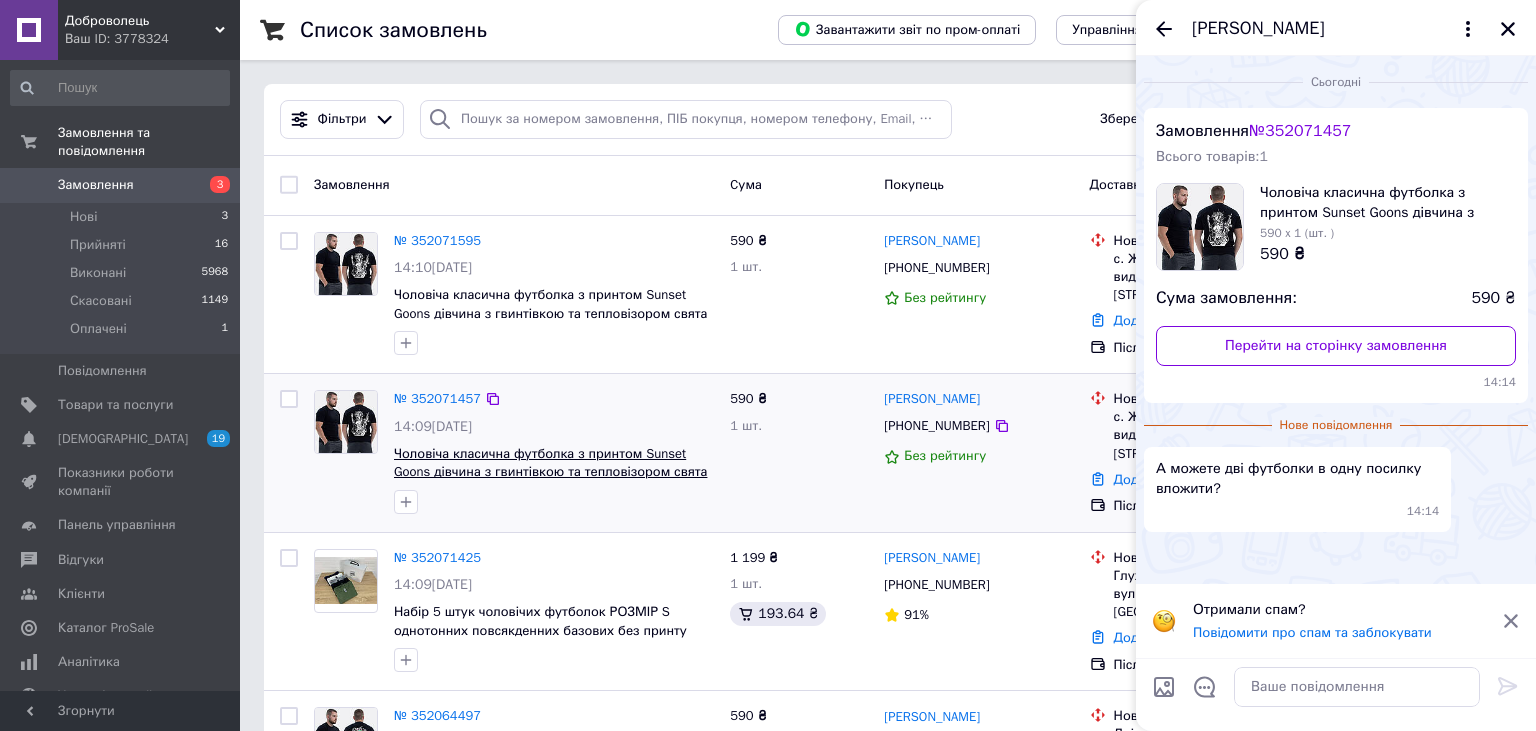 drag, startPoint x: 679, startPoint y: 484, endPoint x: 660, endPoint y: 474, distance: 21.470911 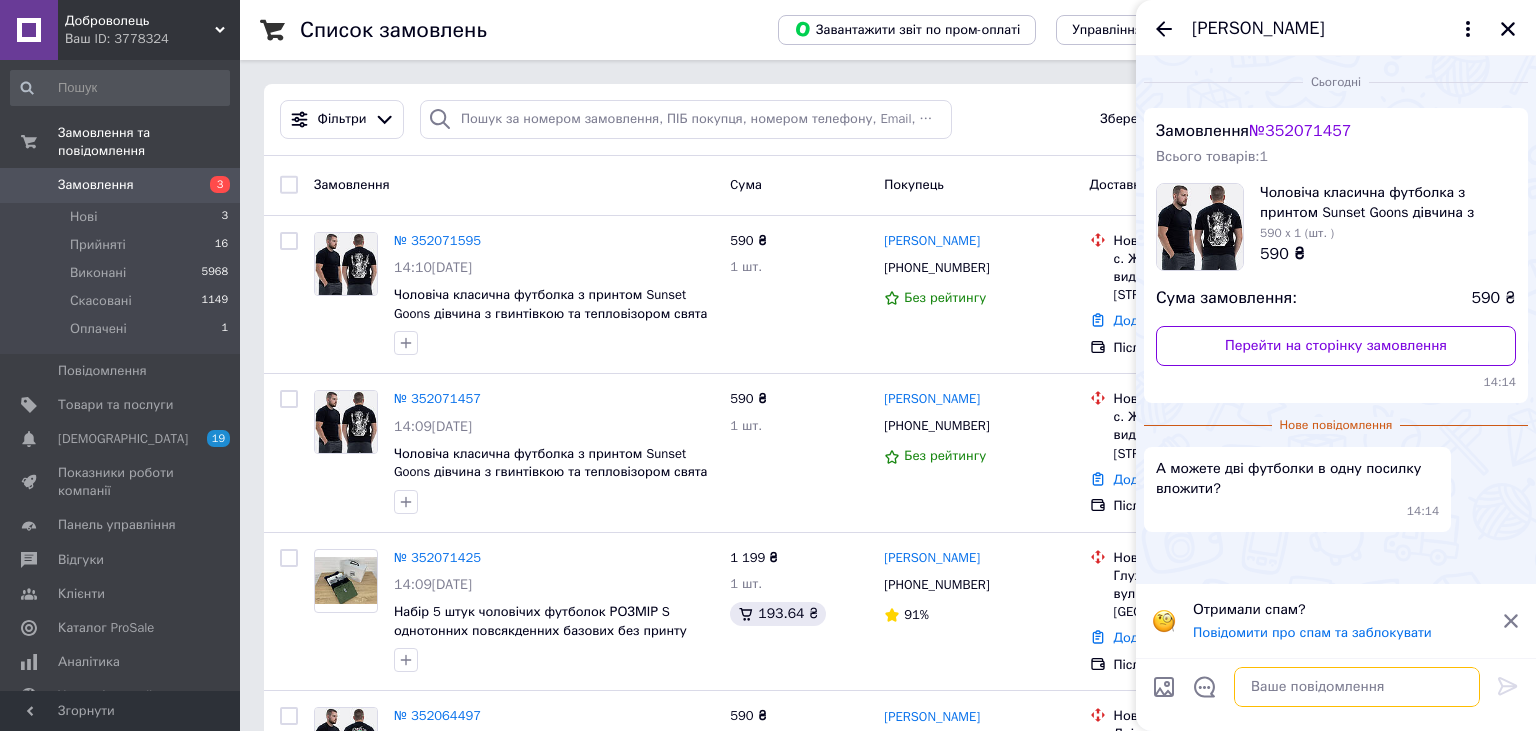 click at bounding box center (1357, 687) 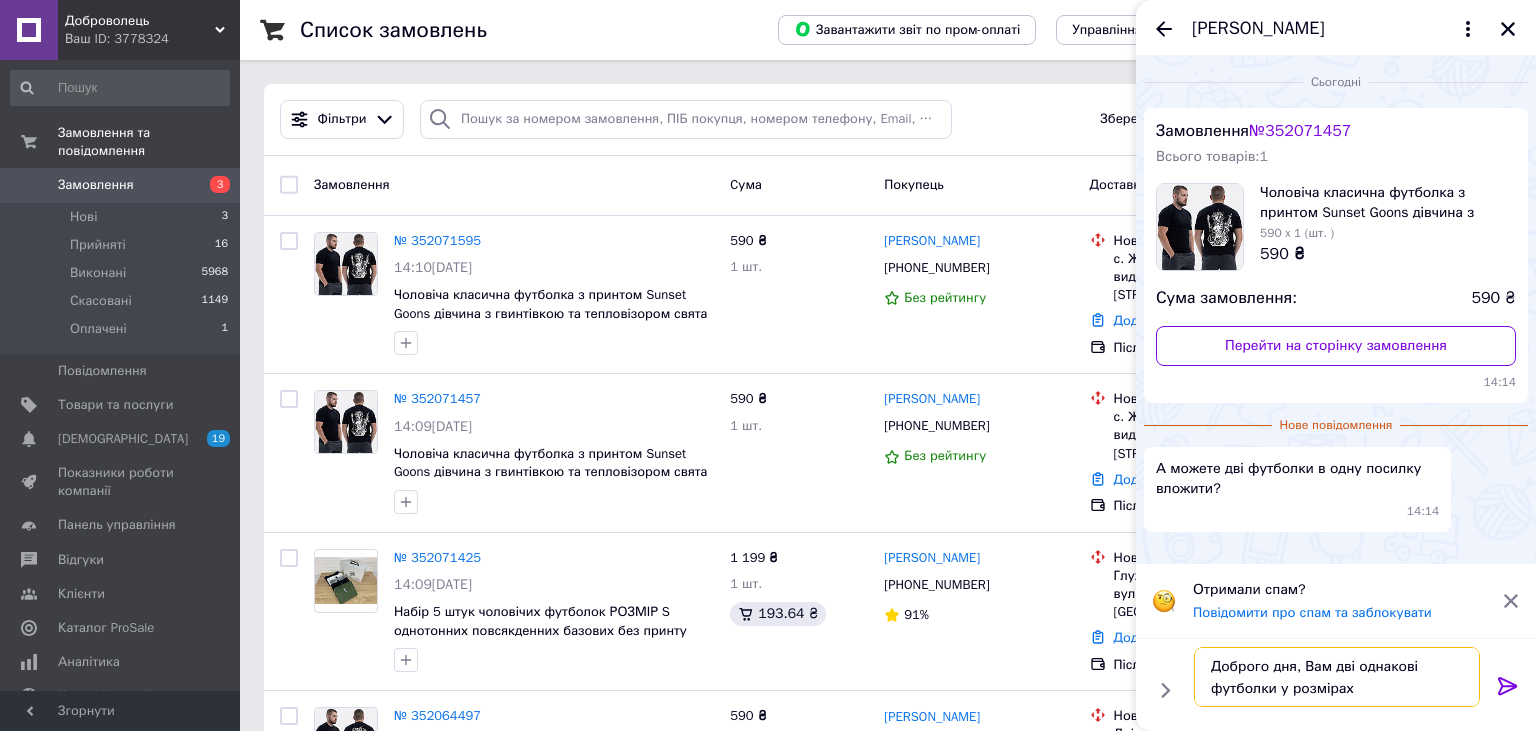 paste on "L, Чорний" 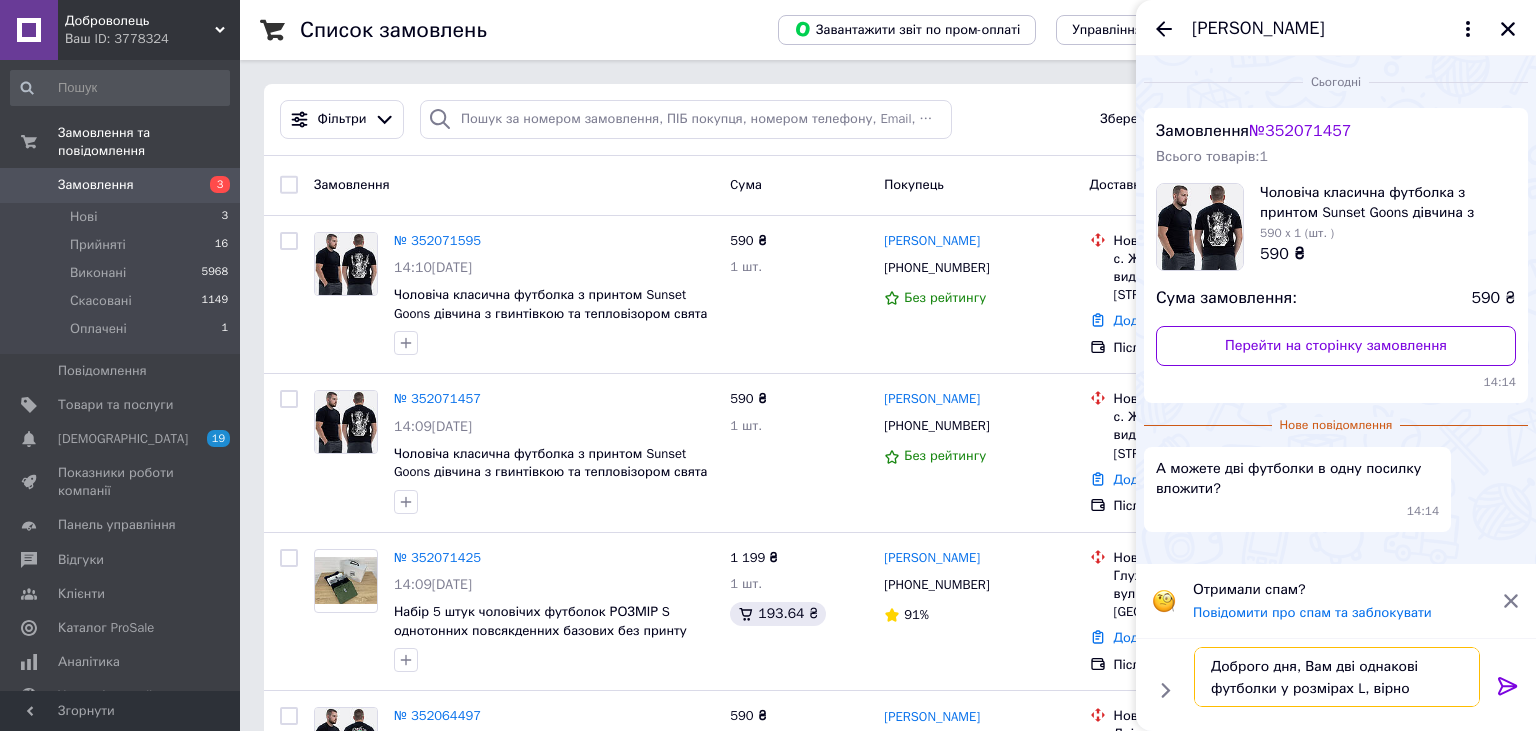 type on "Доброго дня, Вам дві однакові футболки у розмірах L, вірно?" 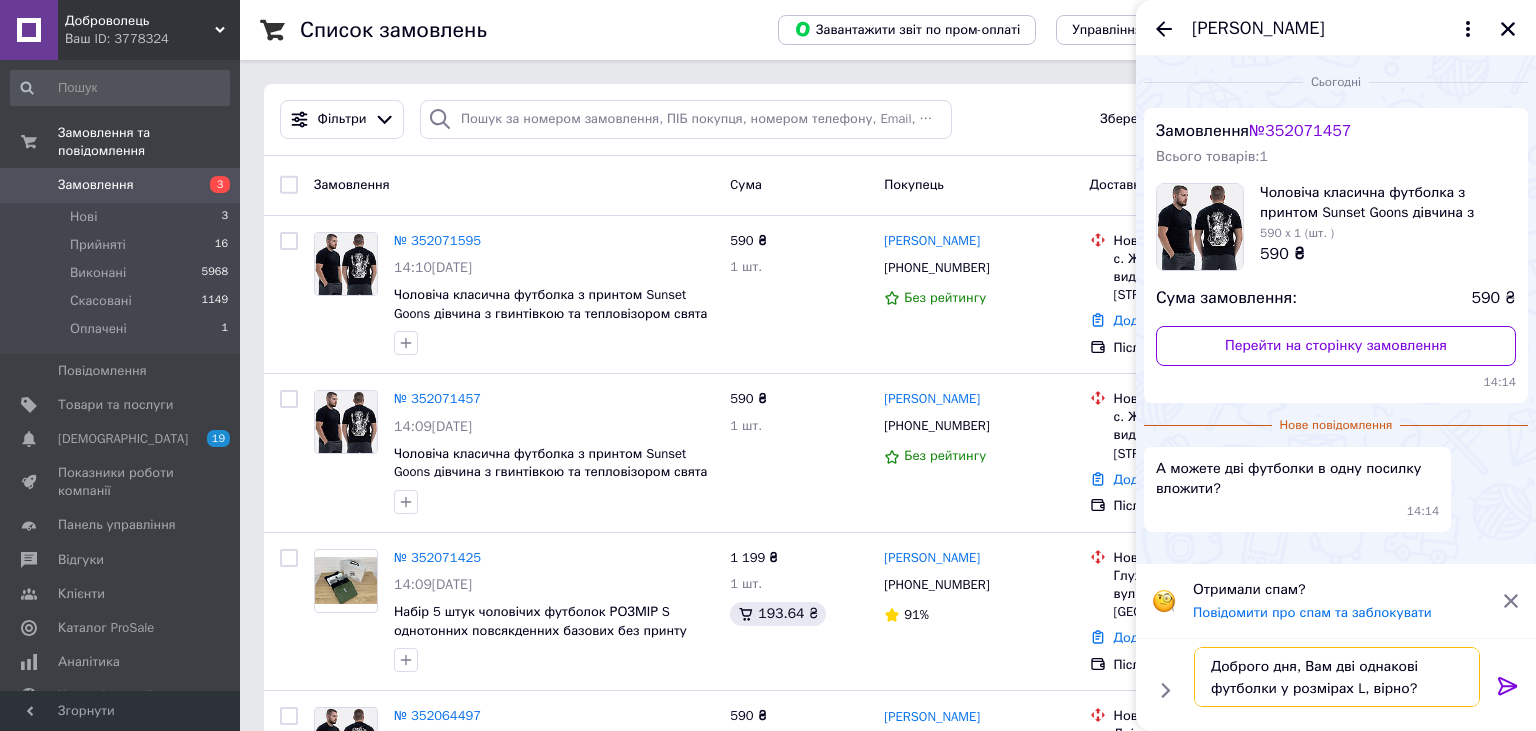type 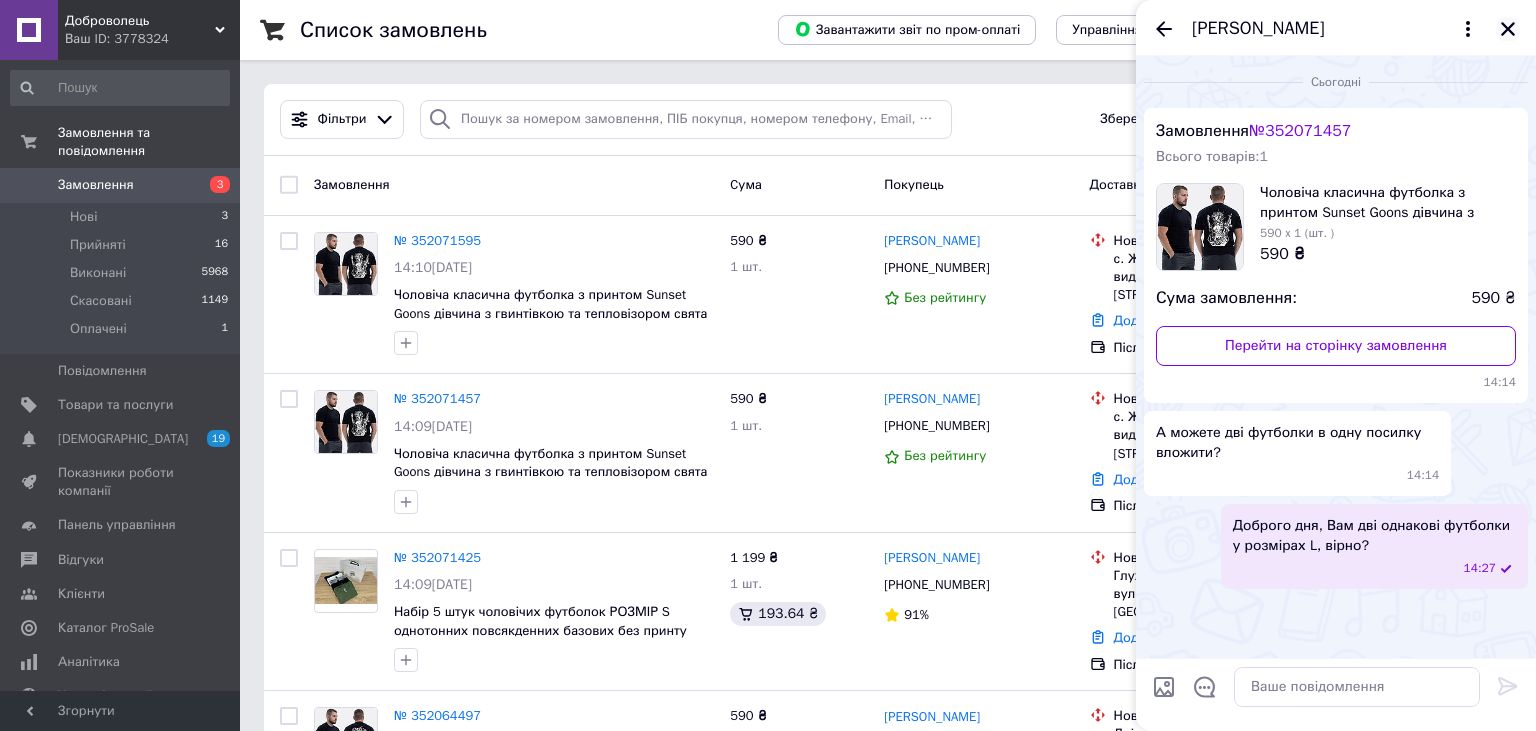 click 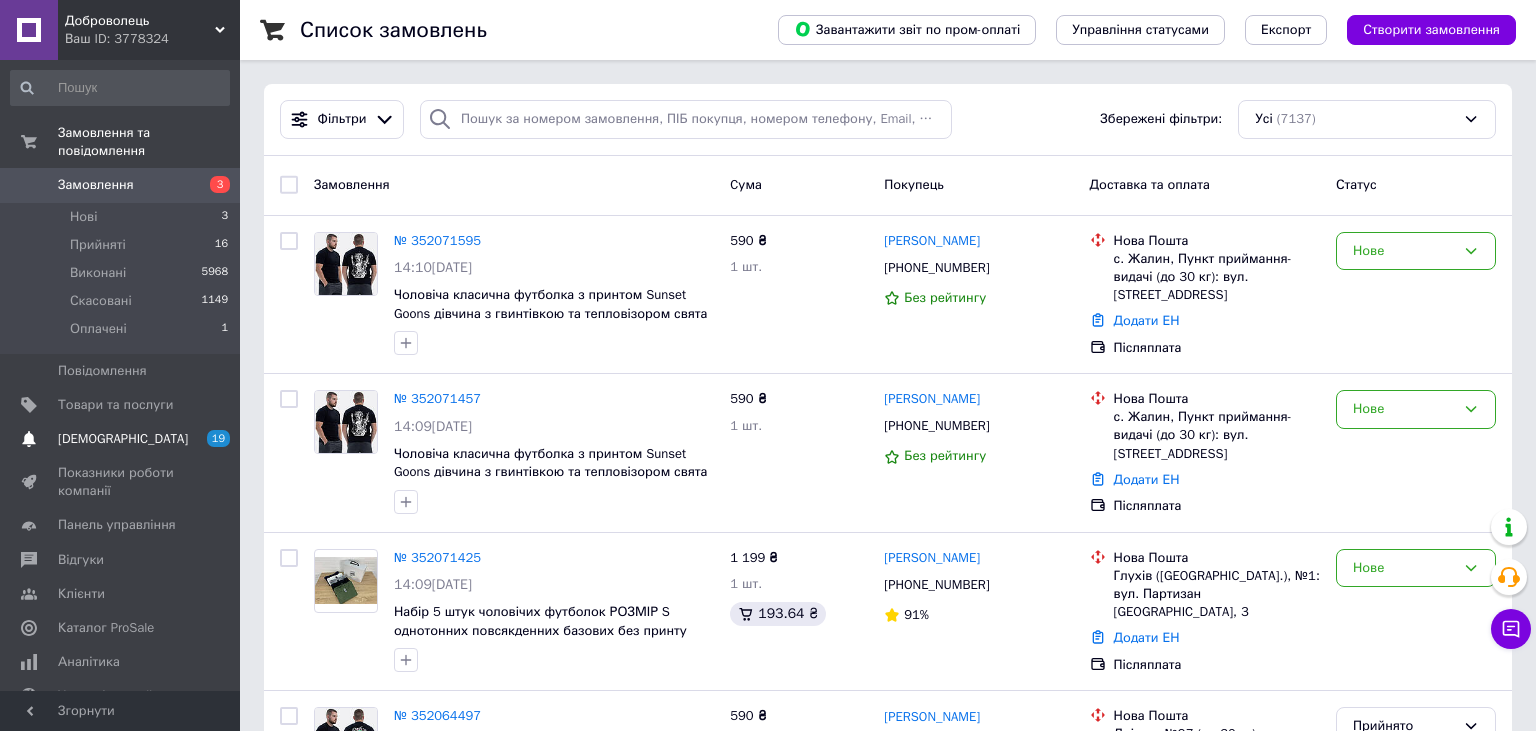click on "[DEMOGRAPHIC_DATA] 19 0" at bounding box center [120, 439] 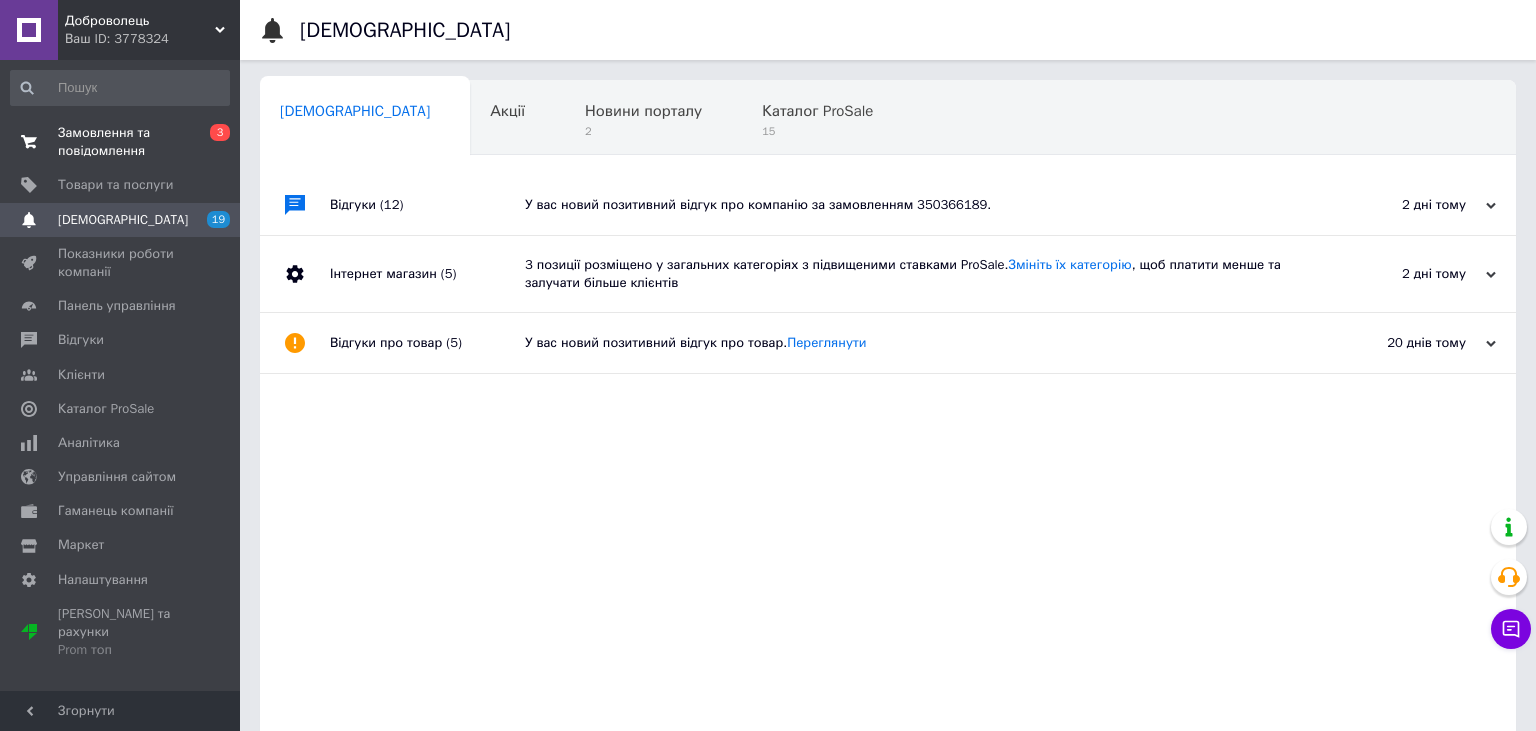 click on "Замовлення та повідомлення" at bounding box center (121, 142) 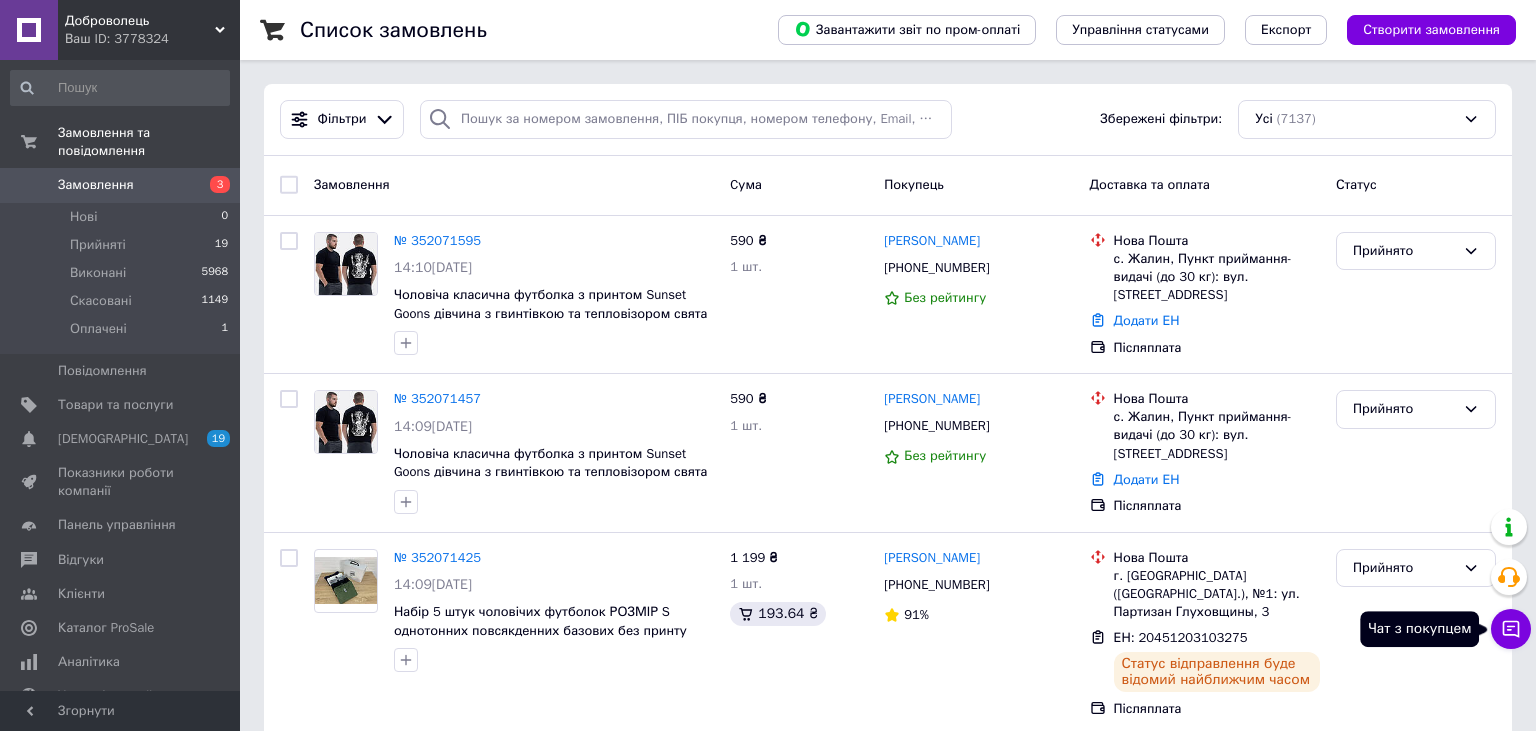 click on "Чат з покупцем" at bounding box center [1511, 629] 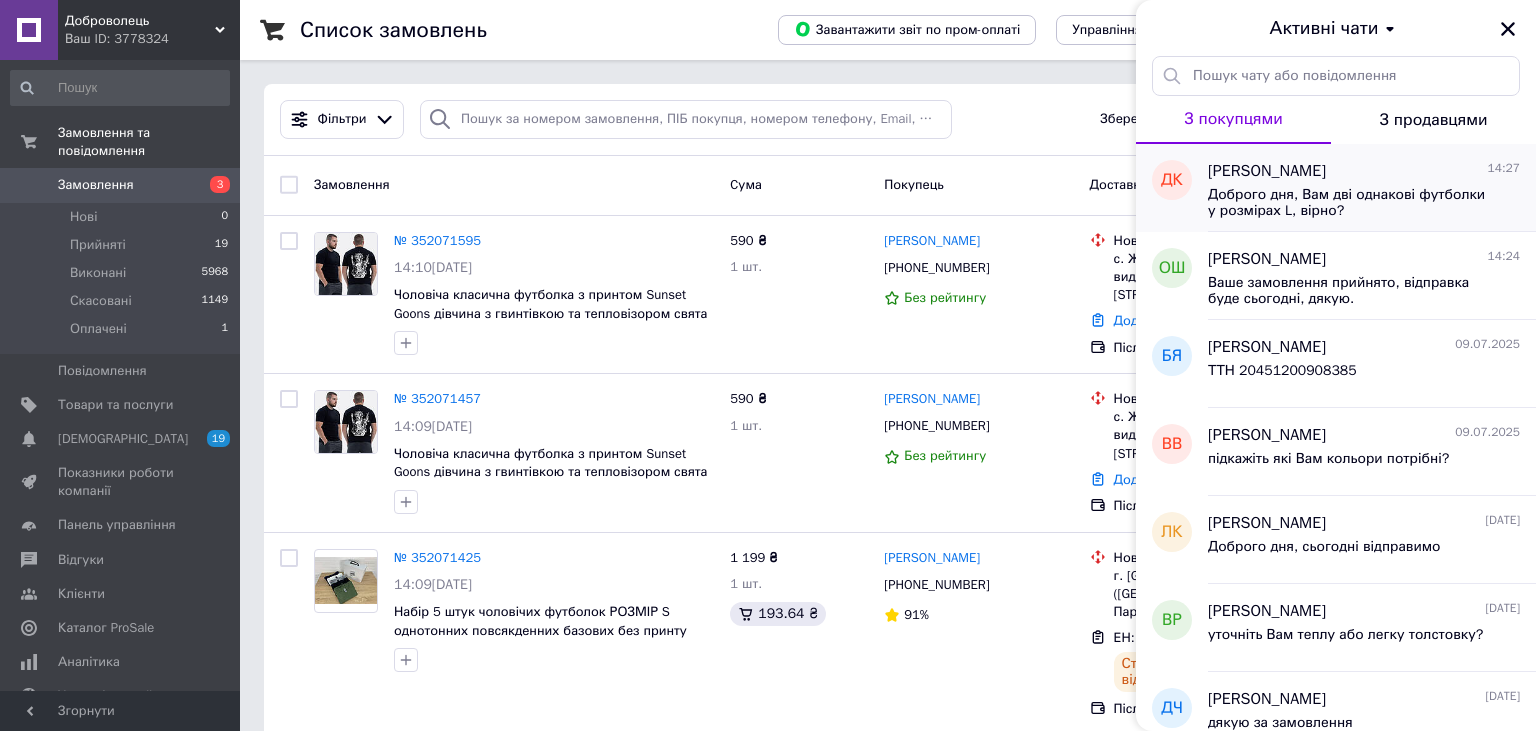 click on "Доброго дня, Вам дві однакові футболки у розмірах L, вірно?" at bounding box center (1350, 203) 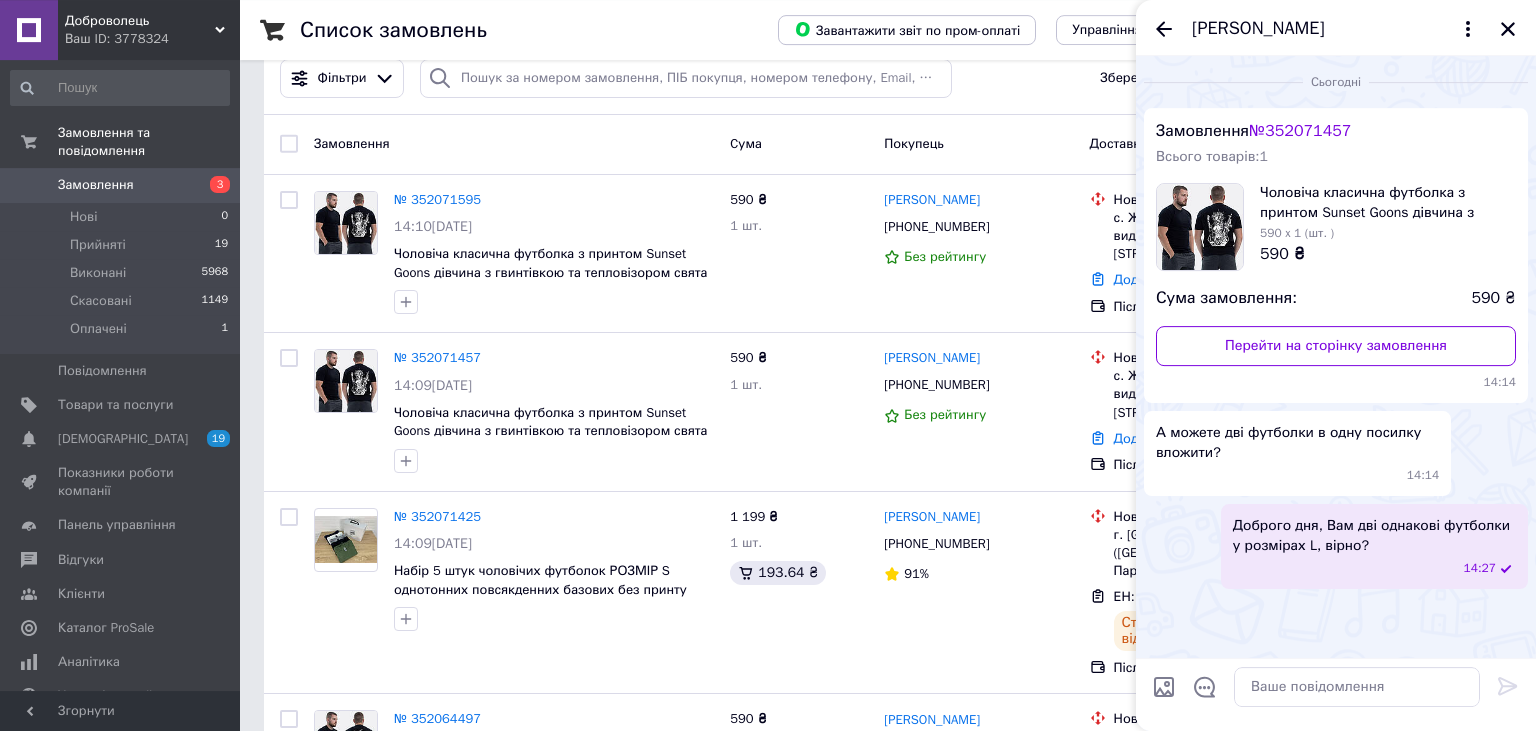 scroll, scrollTop: 0, scrollLeft: 0, axis: both 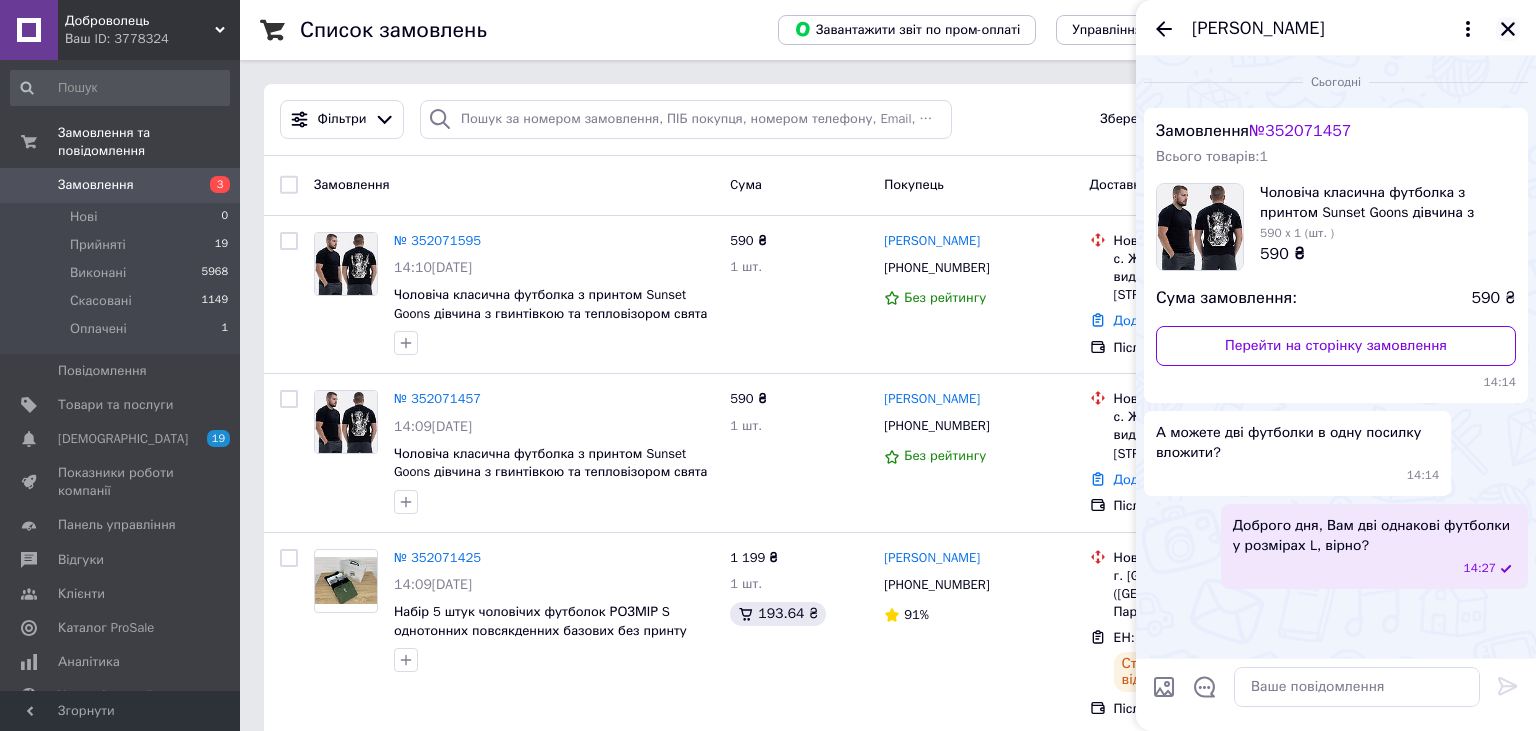 click 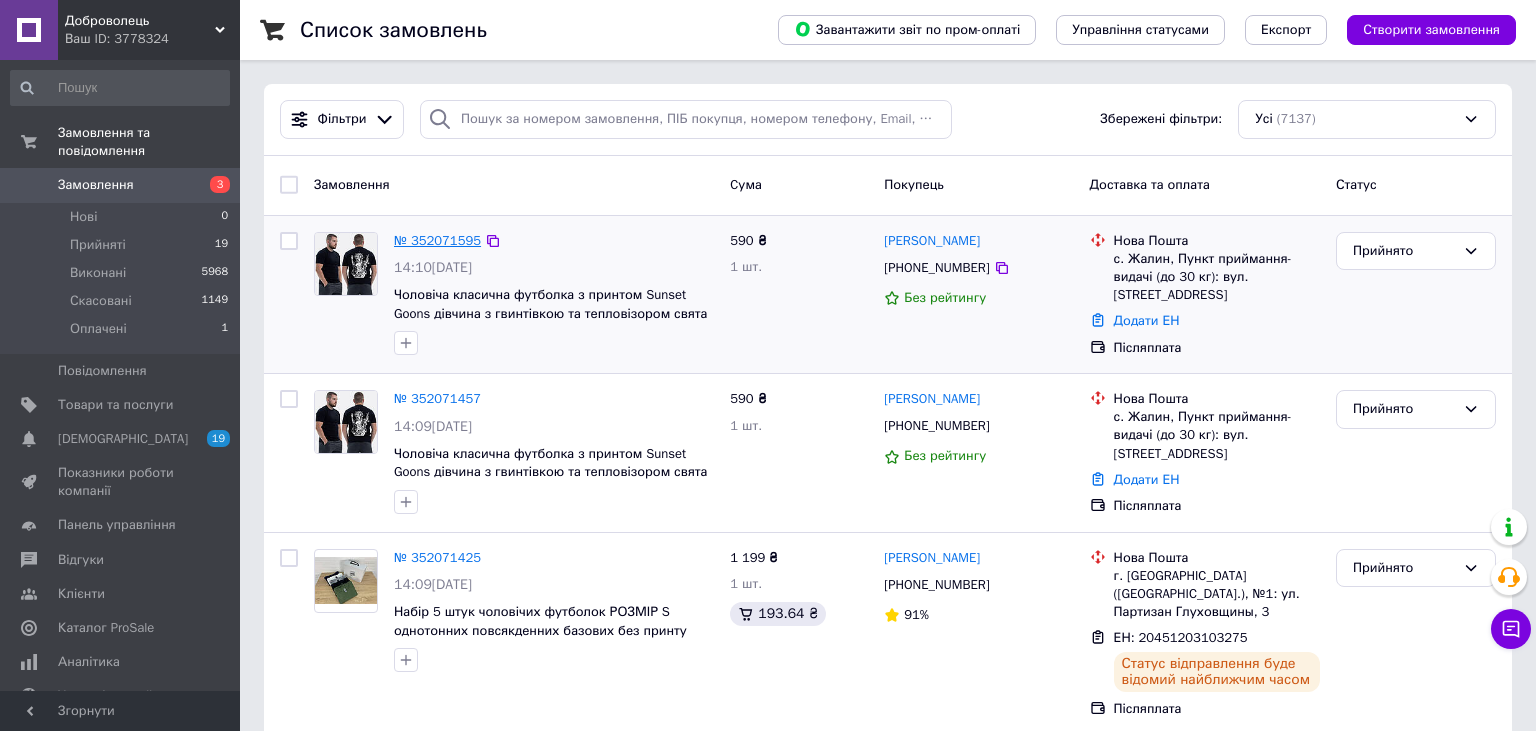 click on "№ 352071595" at bounding box center (437, 240) 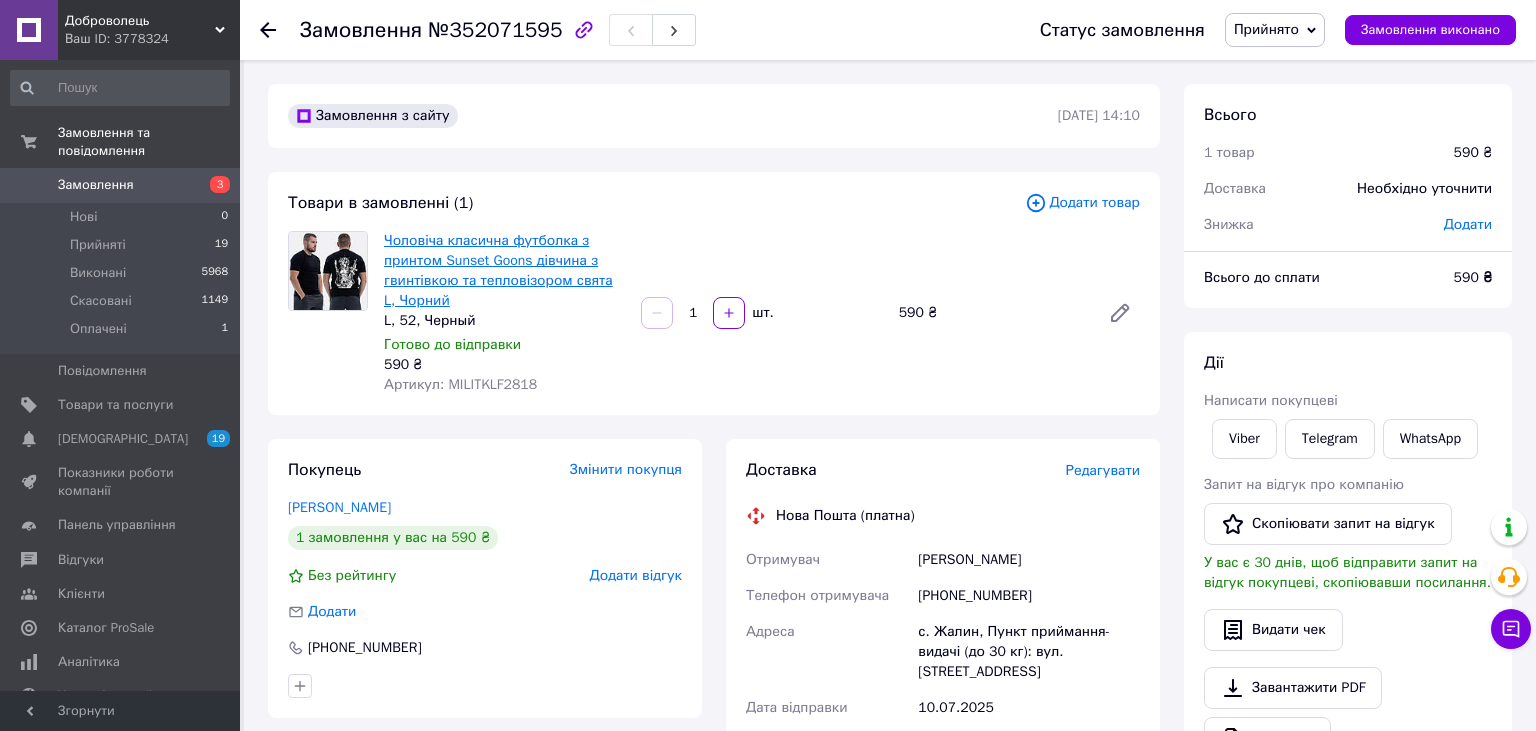 click on "Чоловіча класична футболка з принтом Sunset Goons дівчина з гвинтівкою та тепловізором свята L, Чорний" at bounding box center [498, 270] 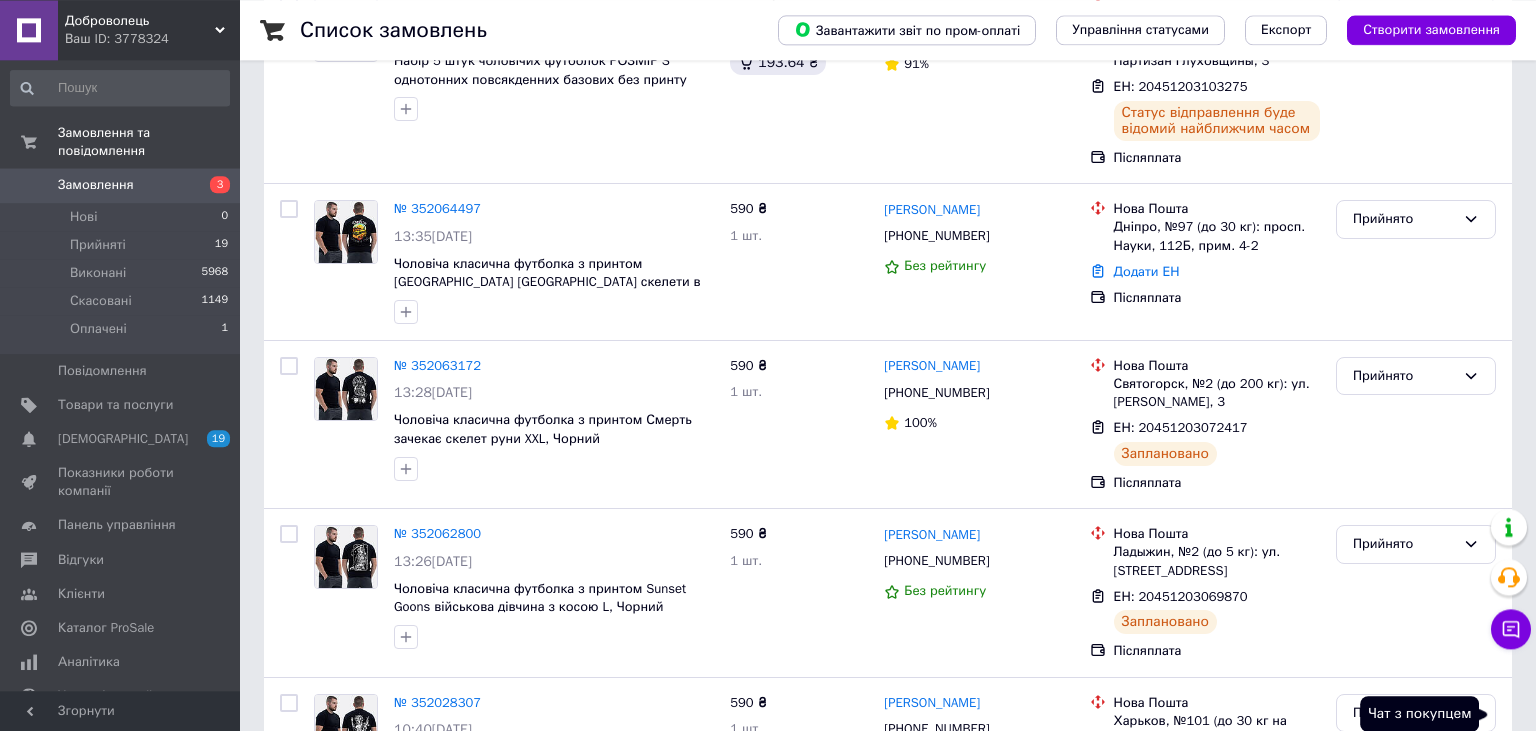 scroll, scrollTop: 636, scrollLeft: 0, axis: vertical 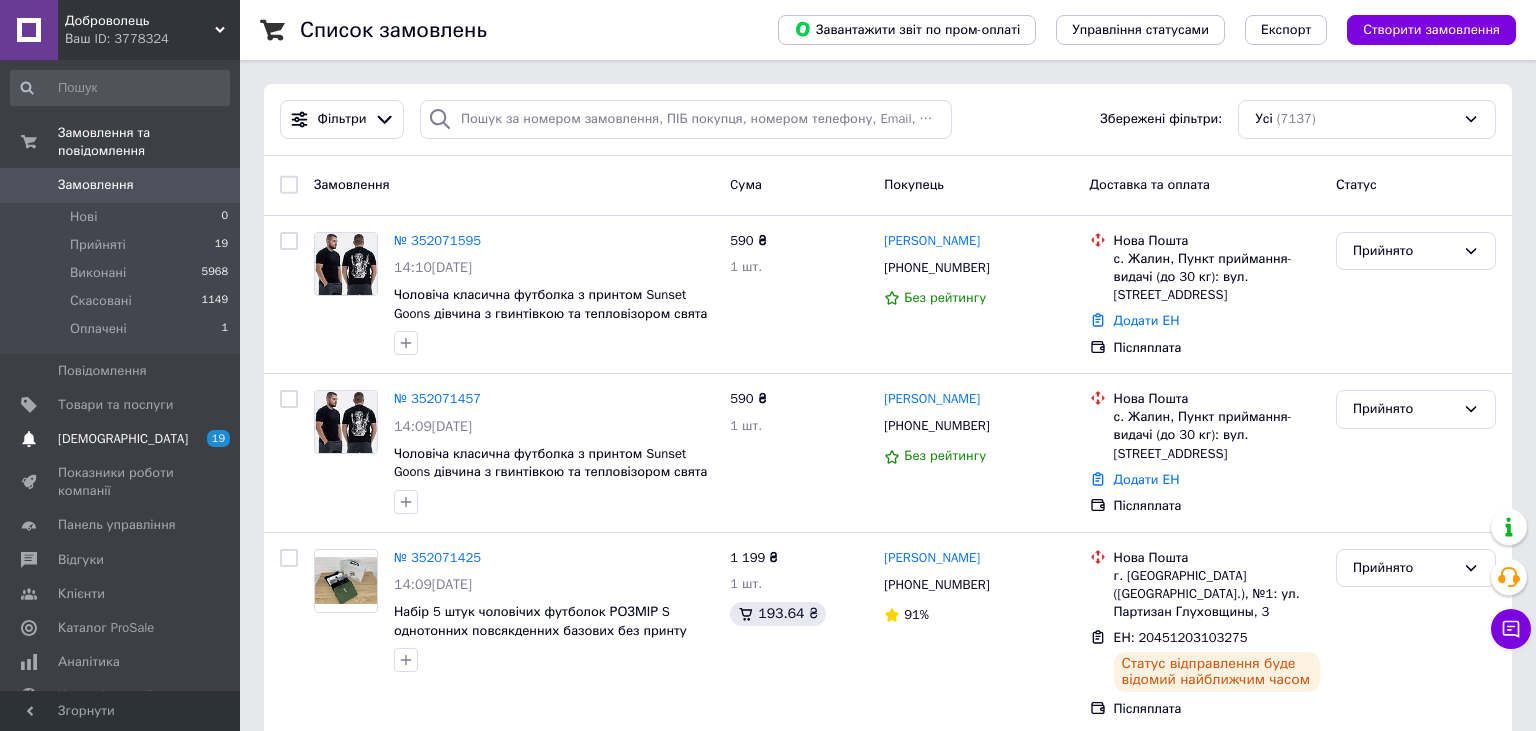 click on "[DEMOGRAPHIC_DATA]" at bounding box center (121, 439) 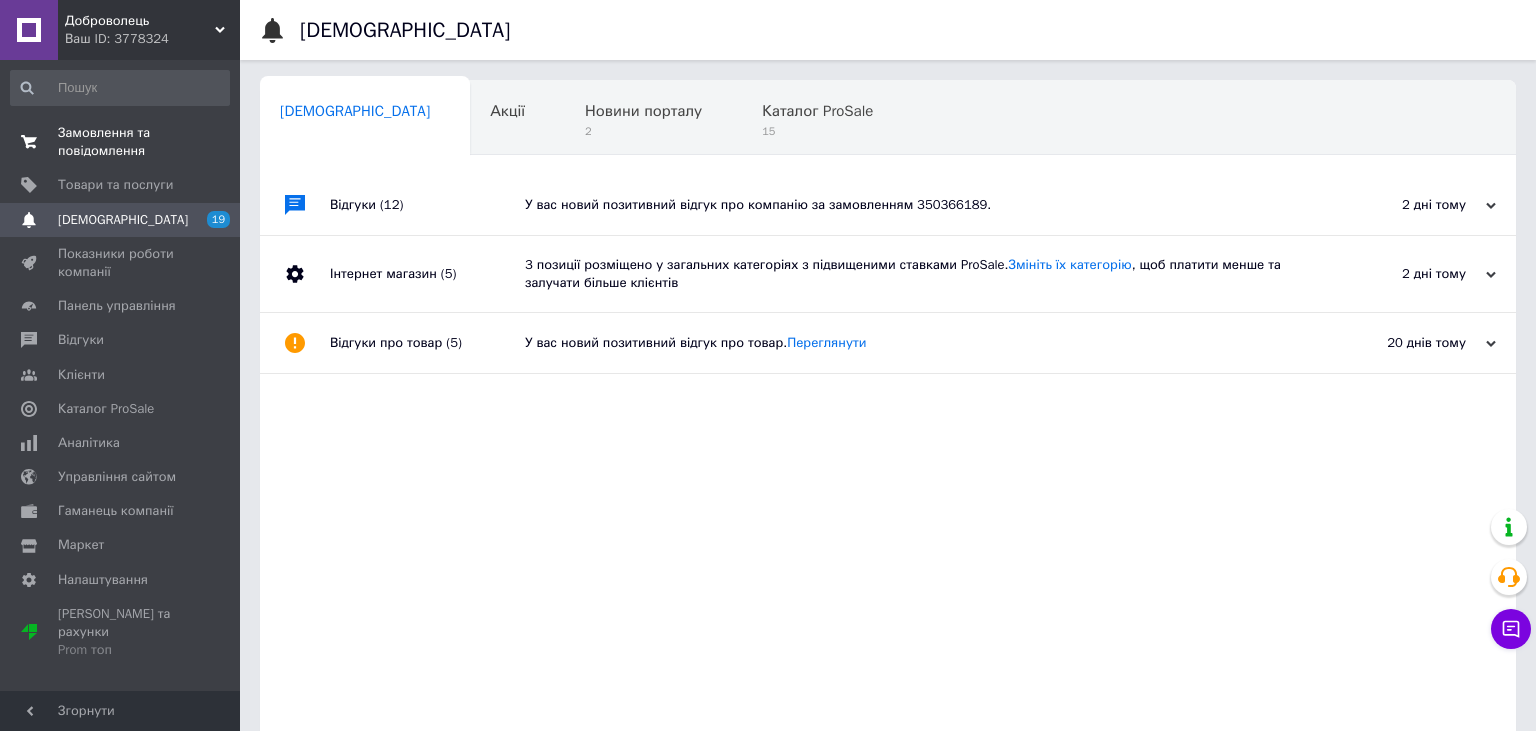 click on "Замовлення та повідомлення" at bounding box center (121, 142) 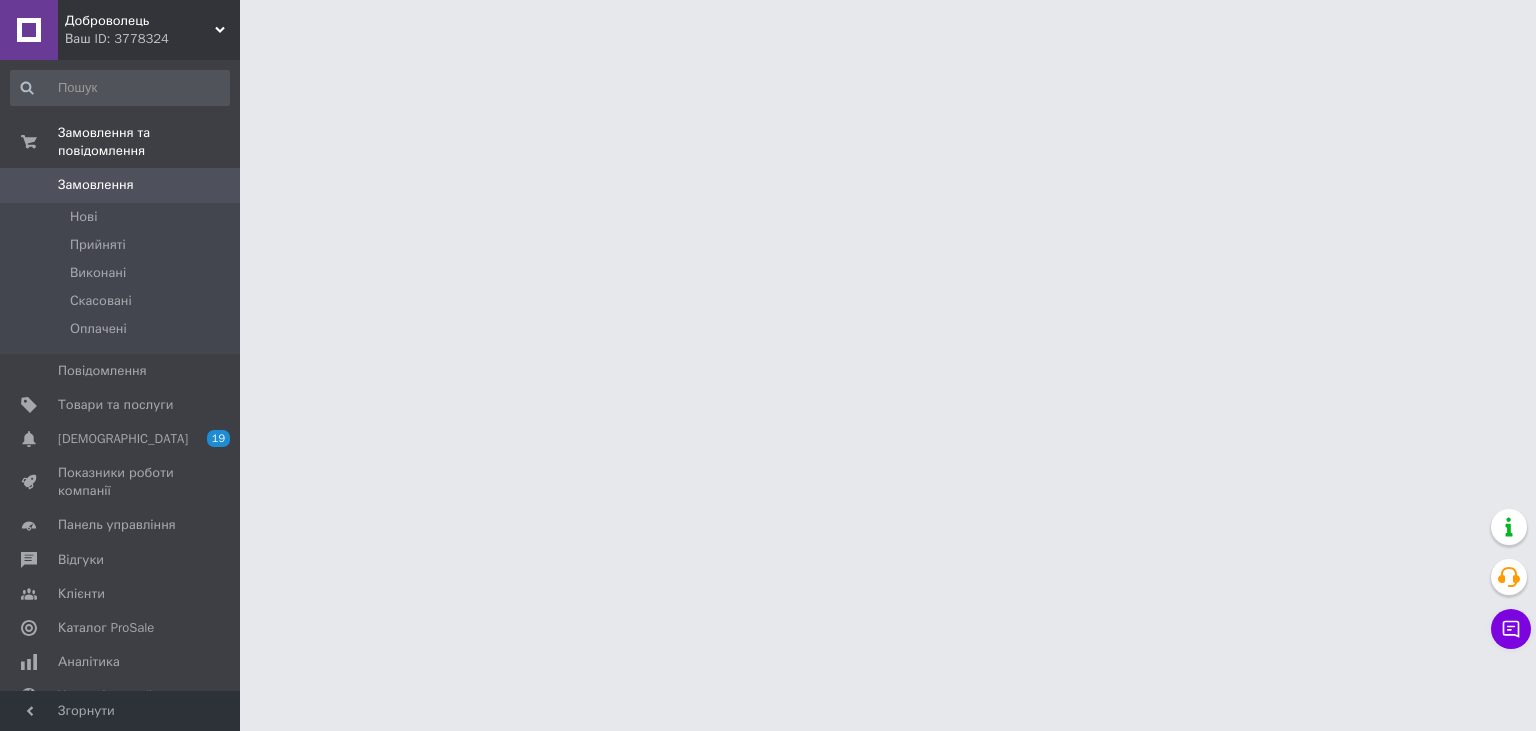 scroll, scrollTop: 0, scrollLeft: 0, axis: both 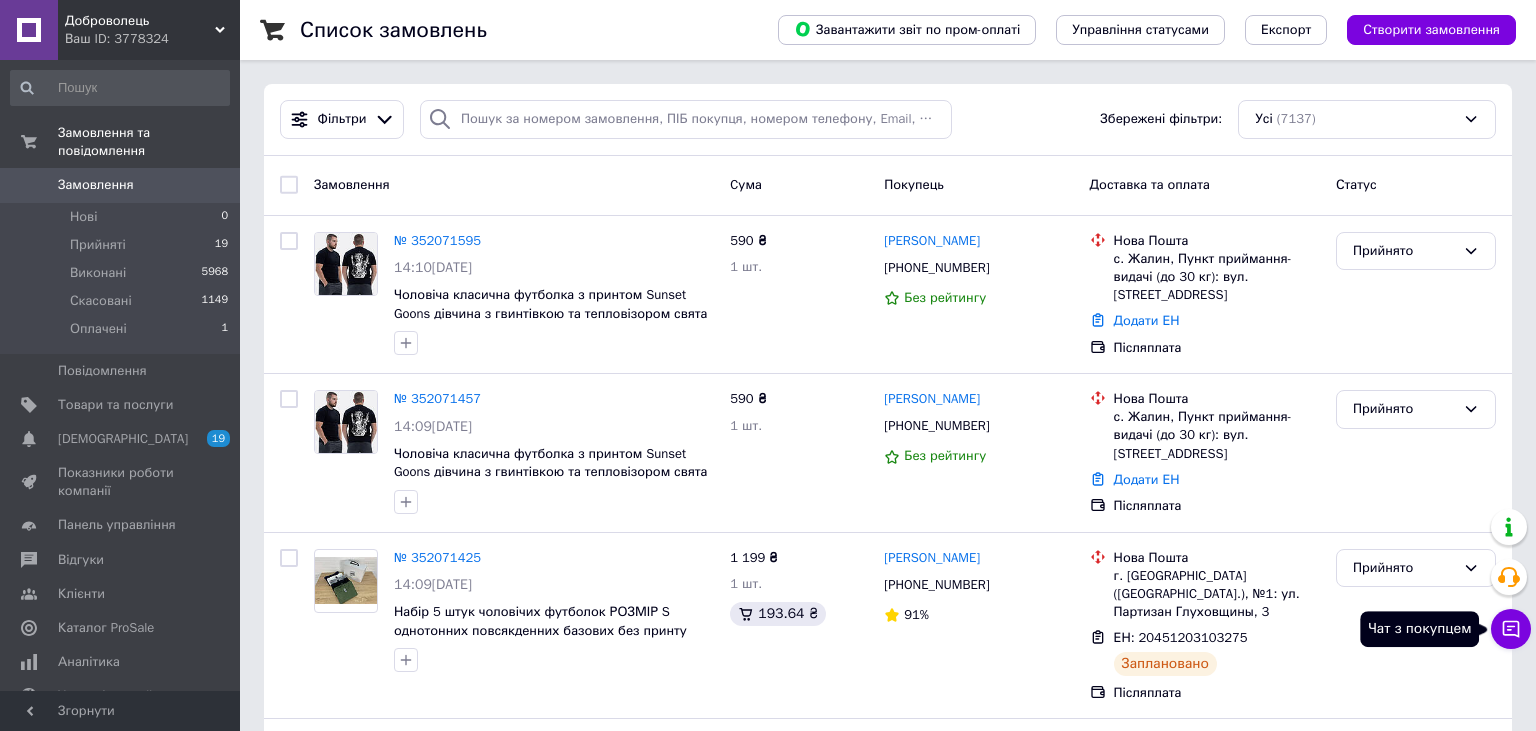 click 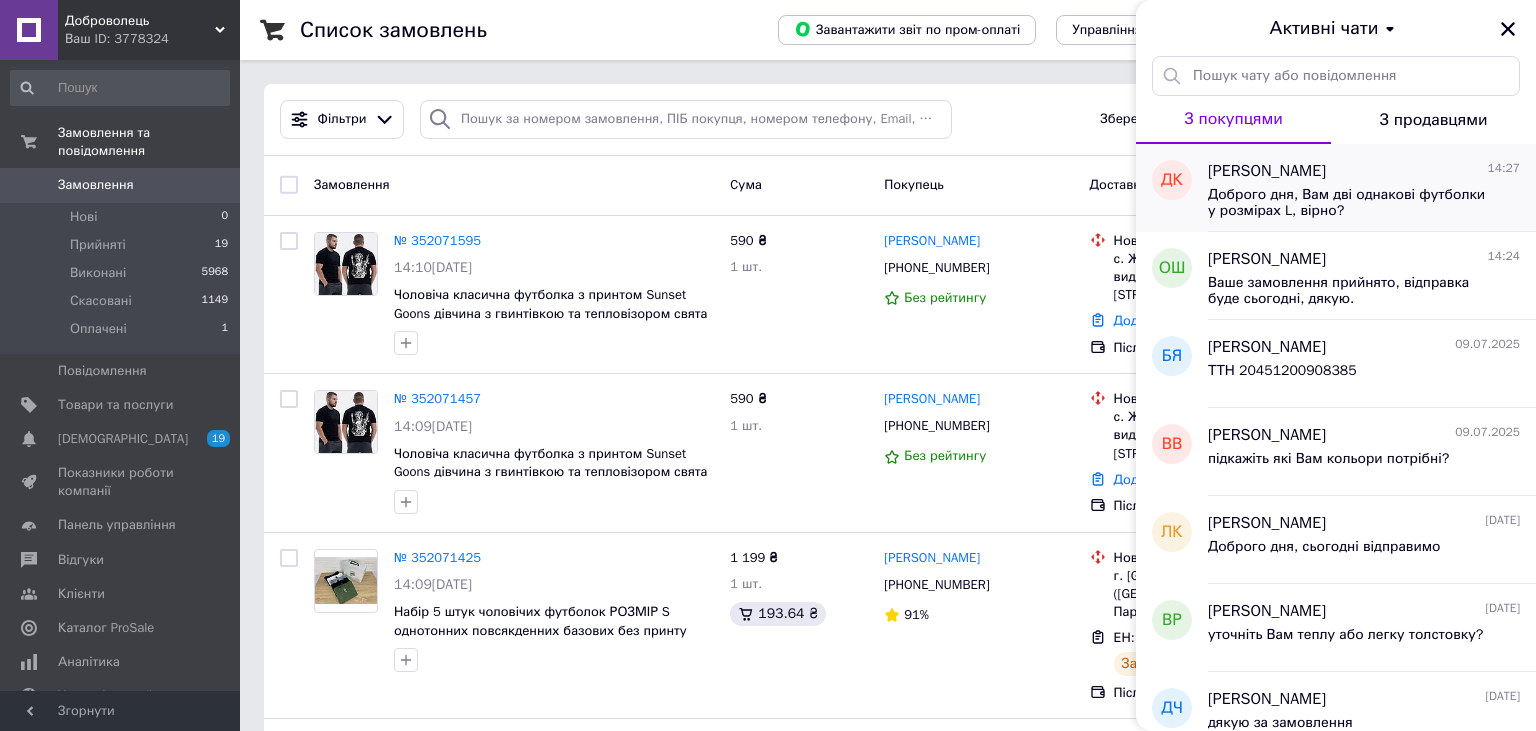 click on "Доброго дня, Вам дві однакові футболки у розмірах L, вірно?" at bounding box center [1350, 203] 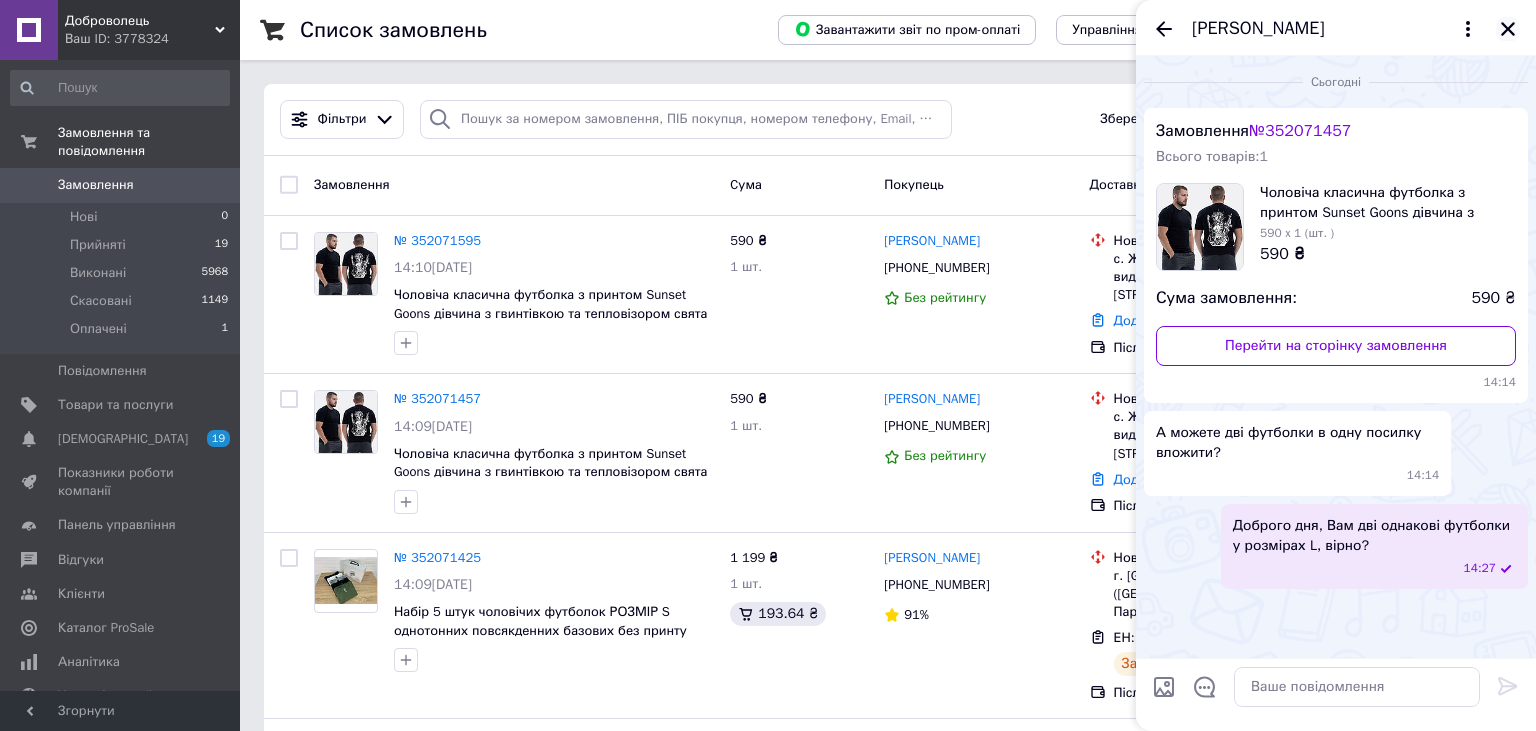 click 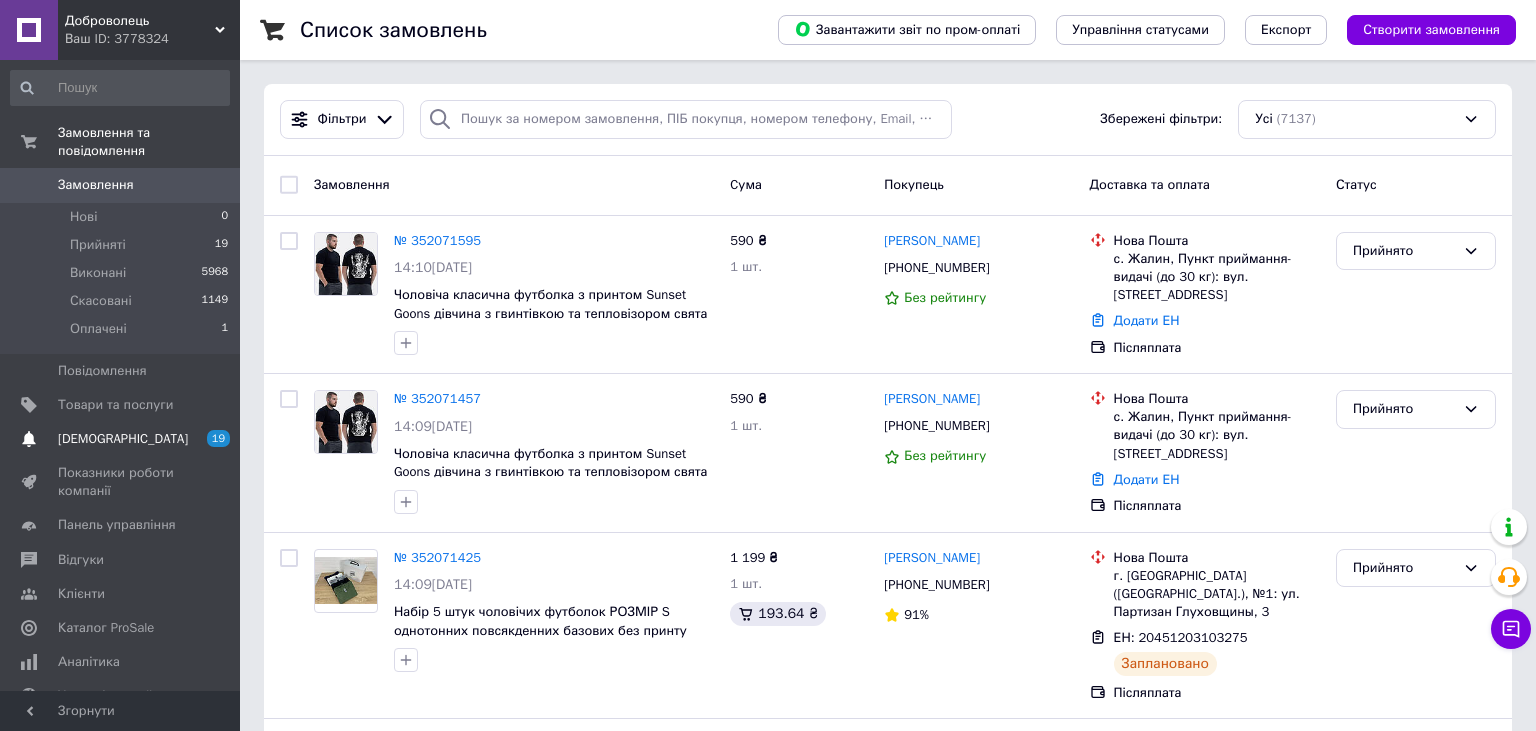 click on "[DEMOGRAPHIC_DATA]" at bounding box center (121, 439) 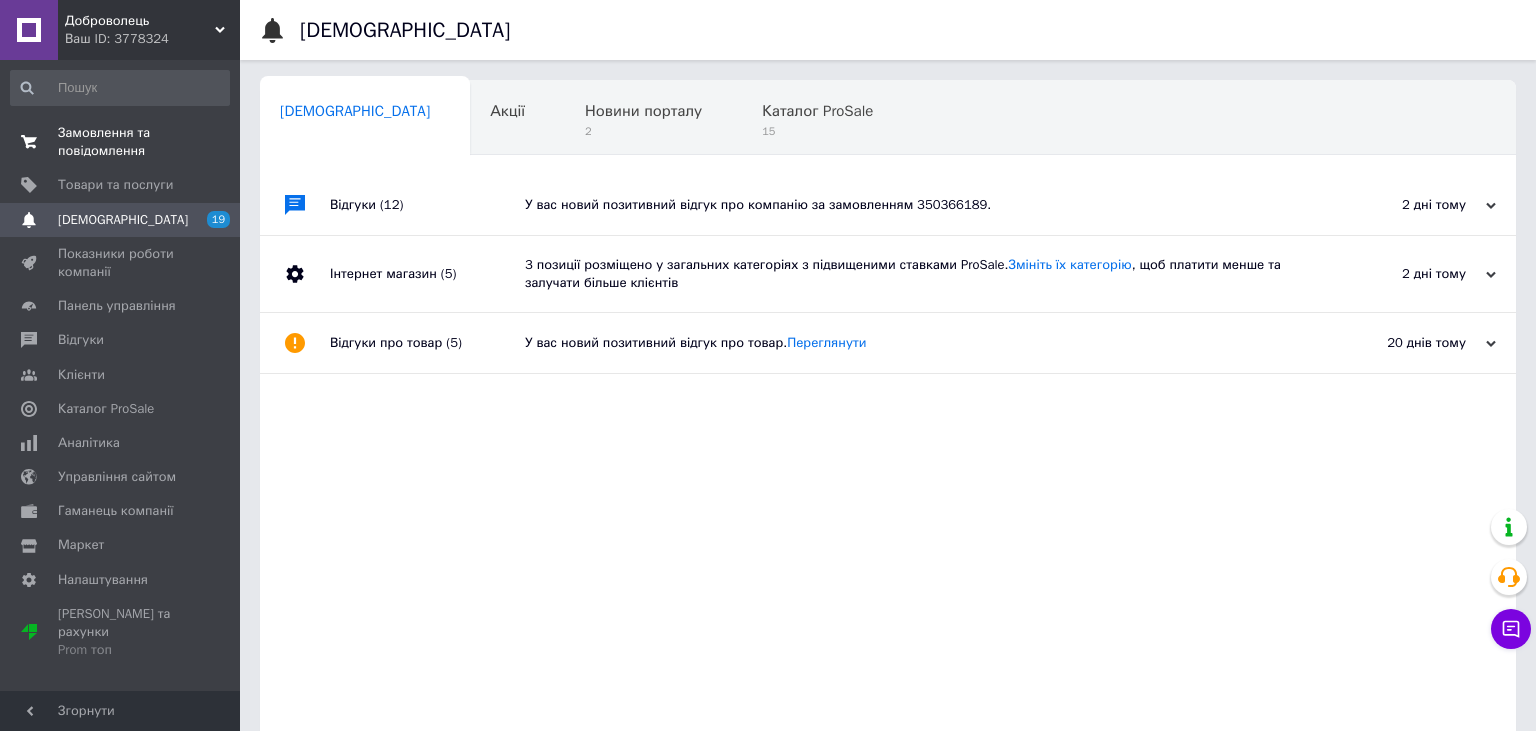click on "Замовлення та повідомлення" at bounding box center [121, 142] 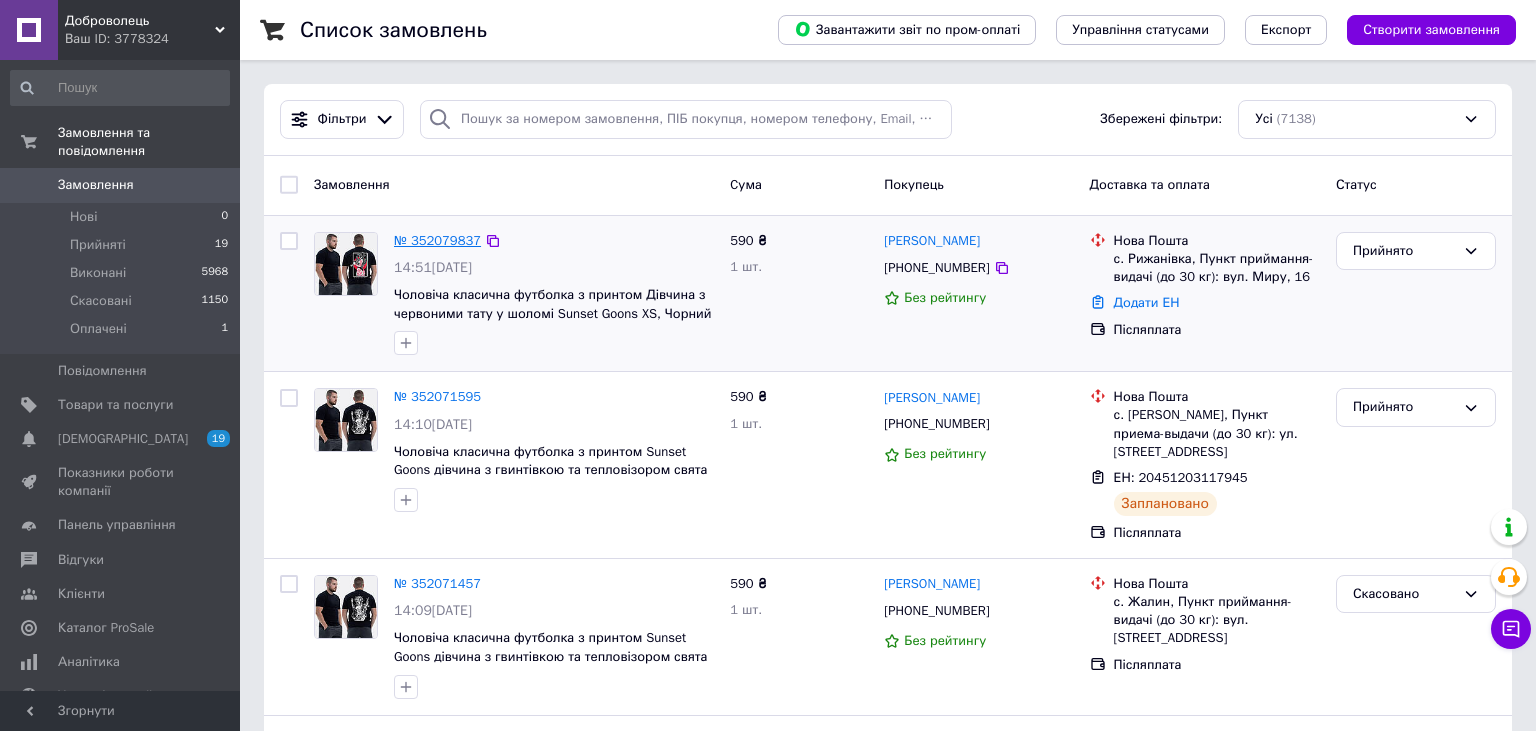 click on "№ 352079837" at bounding box center [437, 240] 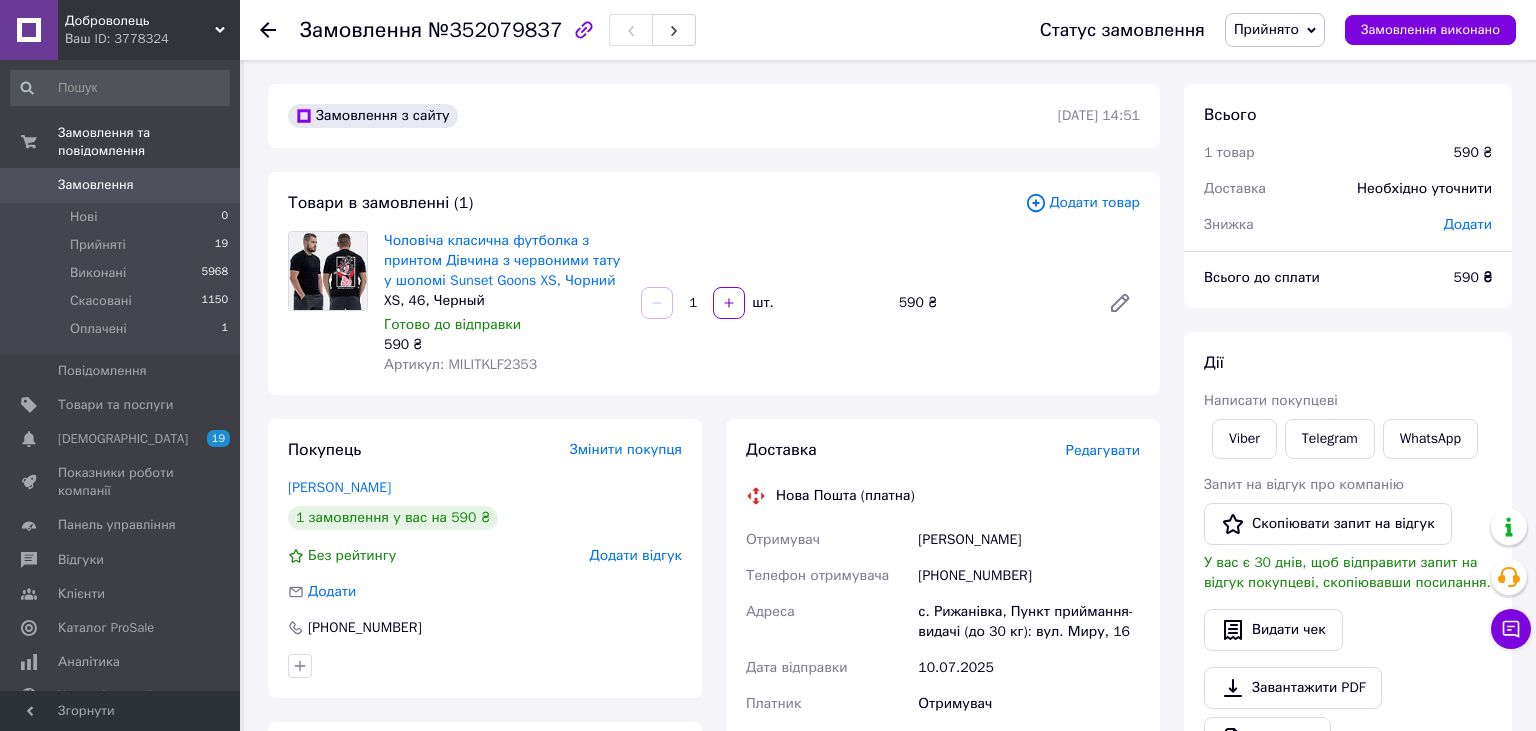 click on "Чоловіча класична футболка з принтом Дівчина з червоними тату у шоломі Sunset Goons XS, Чорний" at bounding box center [504, 261] 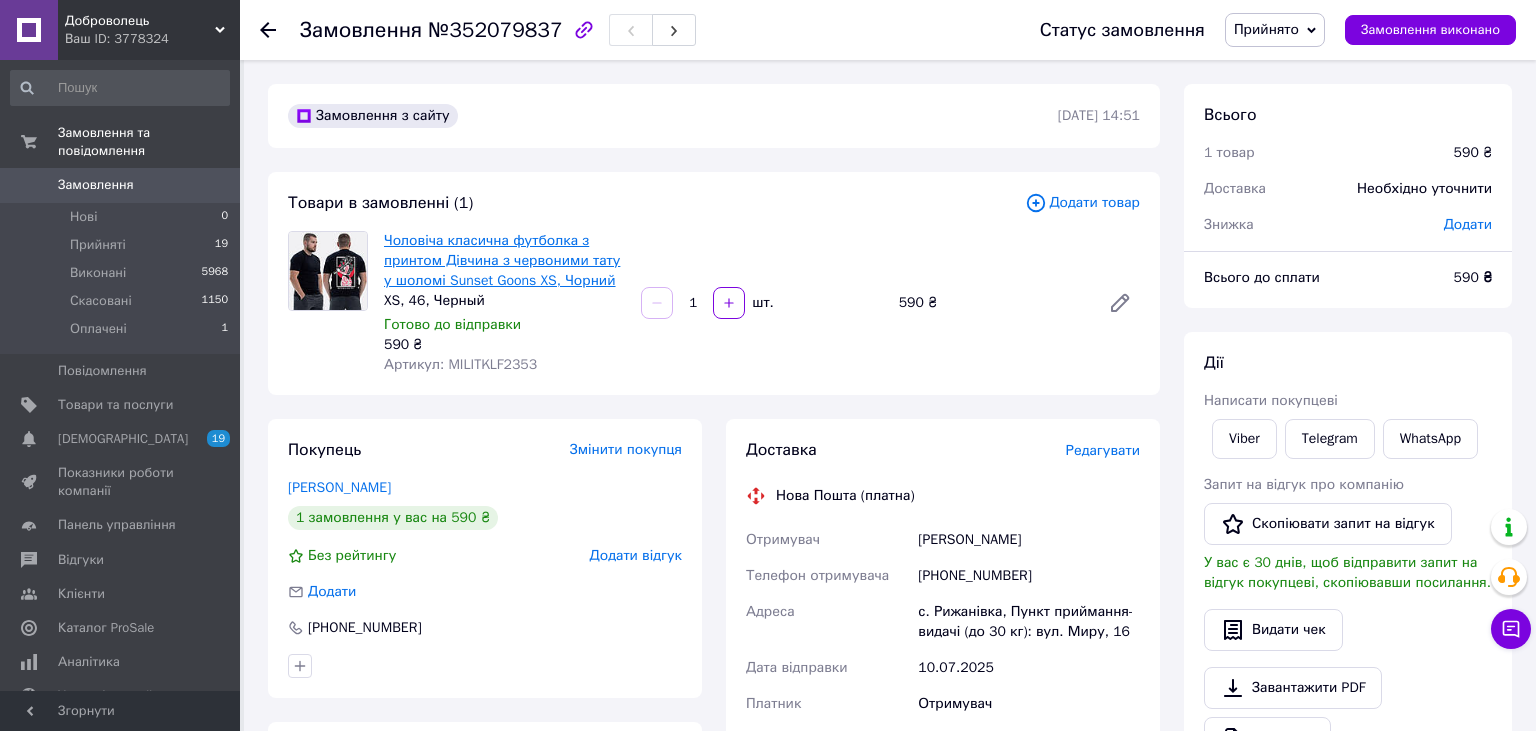 click on "Чоловіча класична футболка з принтом Дівчина з червоними тату у шоломі Sunset Goons XS, Чорний" at bounding box center (502, 260) 